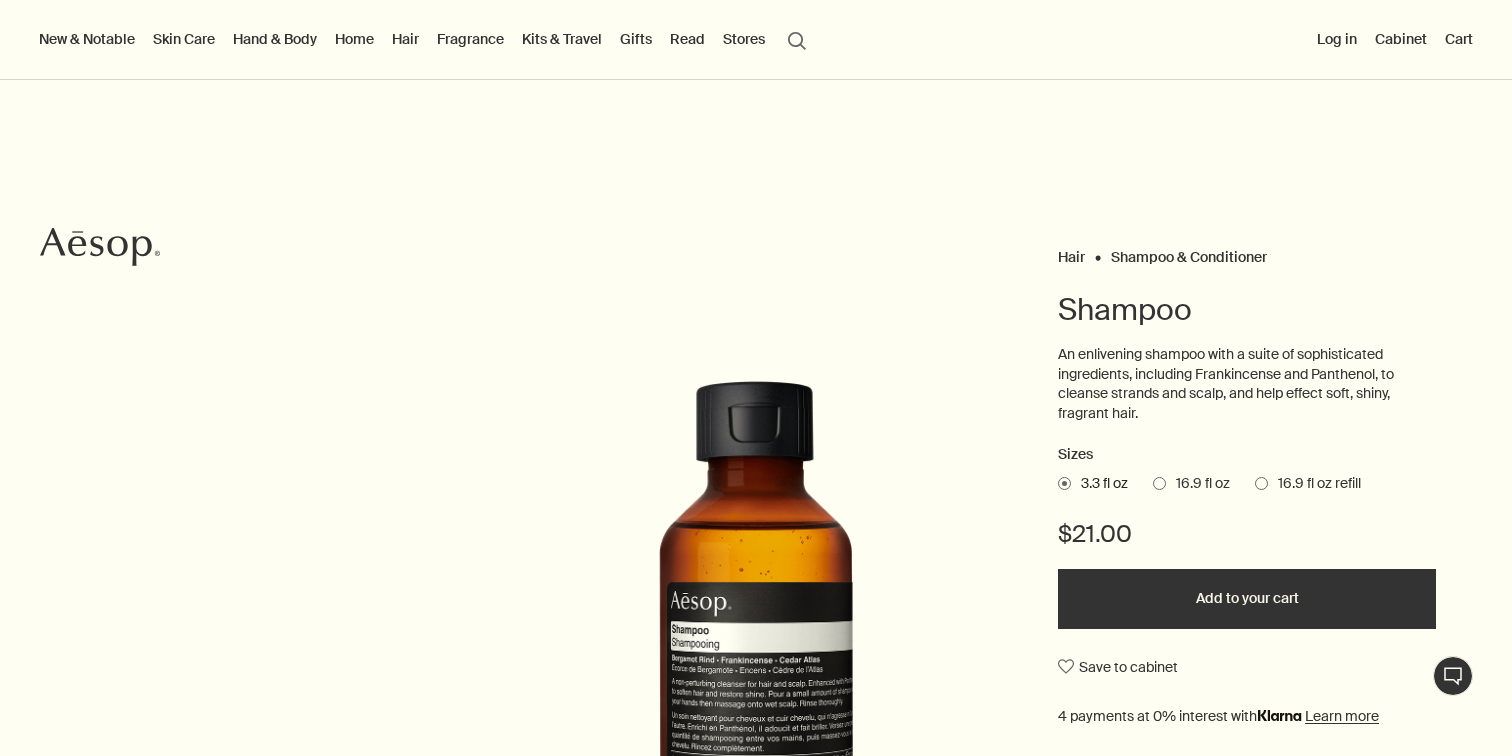 scroll, scrollTop: 0, scrollLeft: 0, axis: both 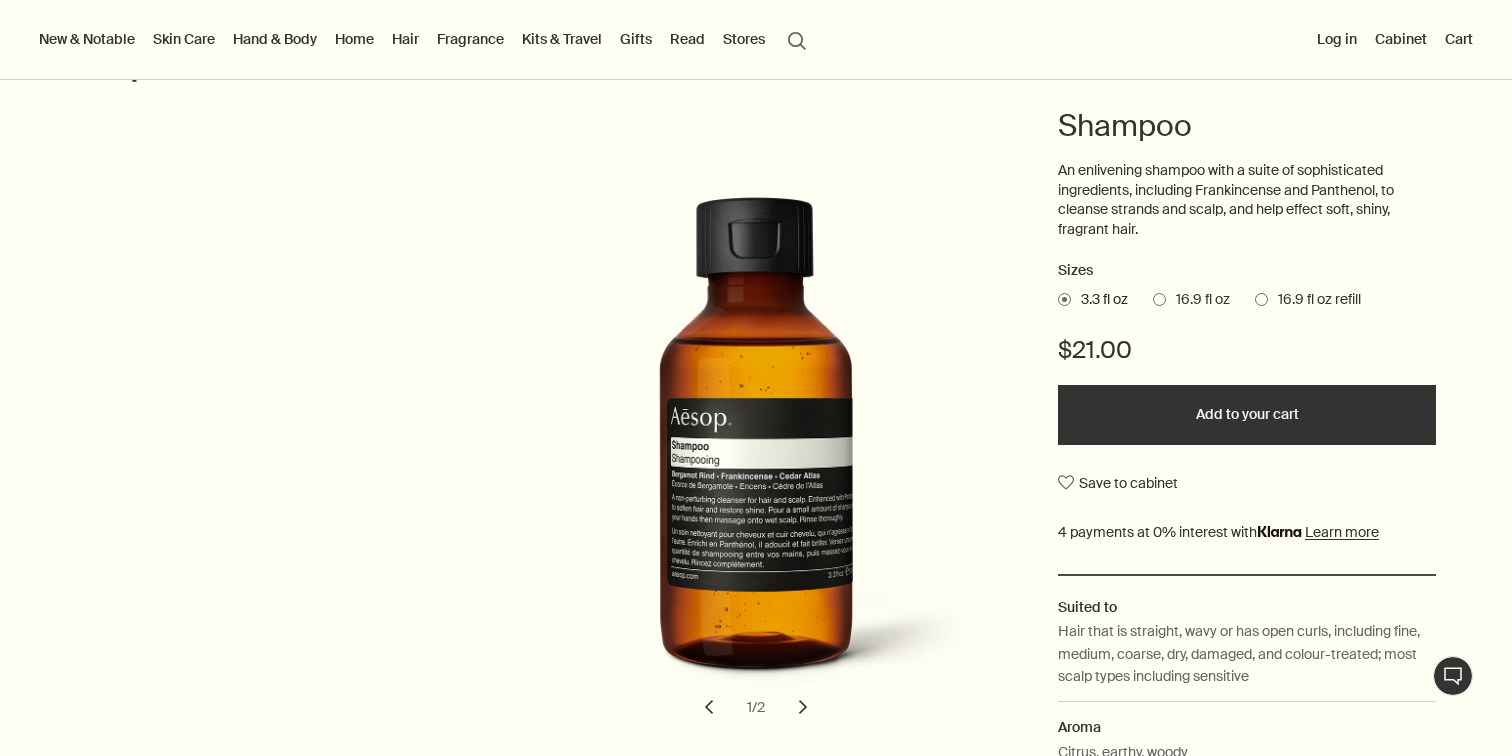 click on "16.9 fl oz" at bounding box center (1198, 300) 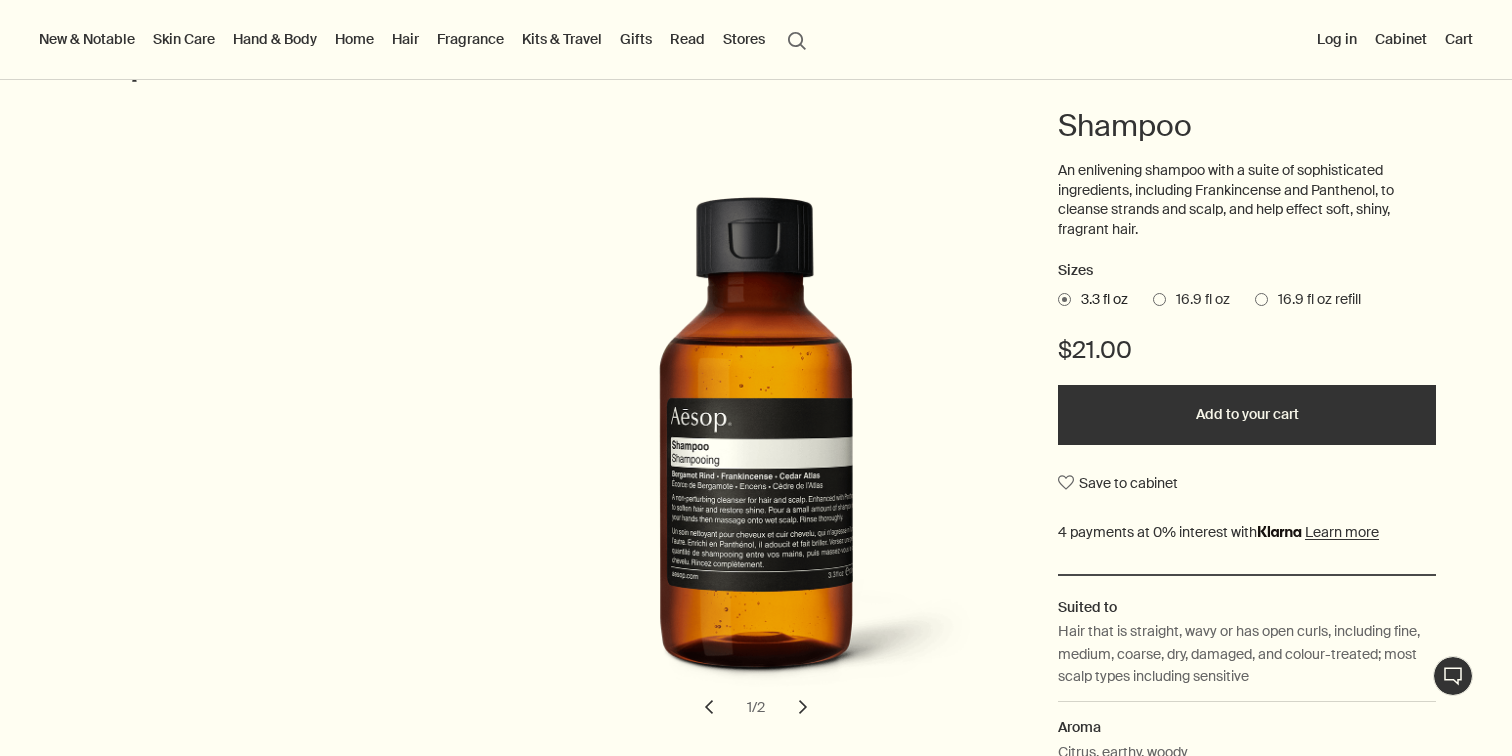 click on "16.9 fl oz" at bounding box center [1153, 296] 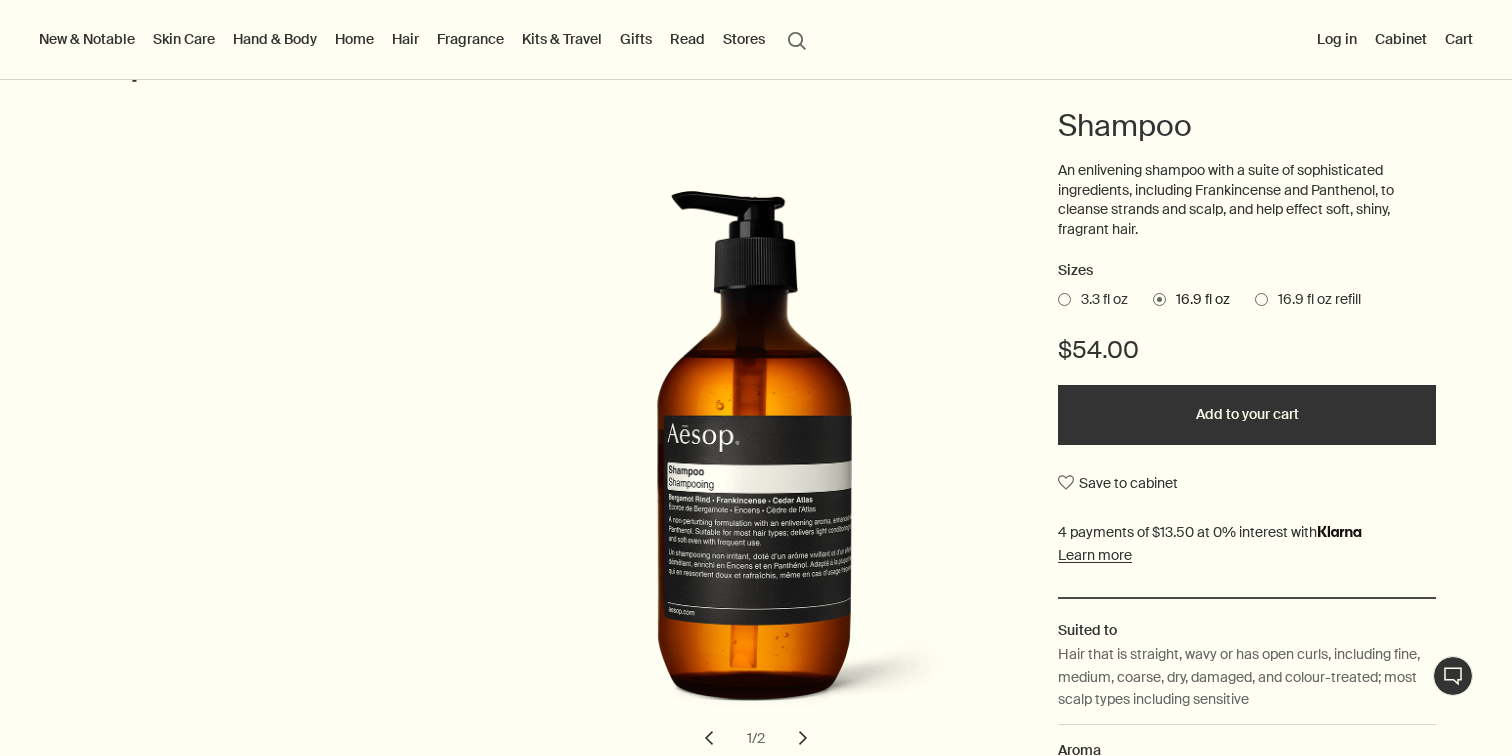 click on "16.9 fl oz refill" at bounding box center (1314, 300) 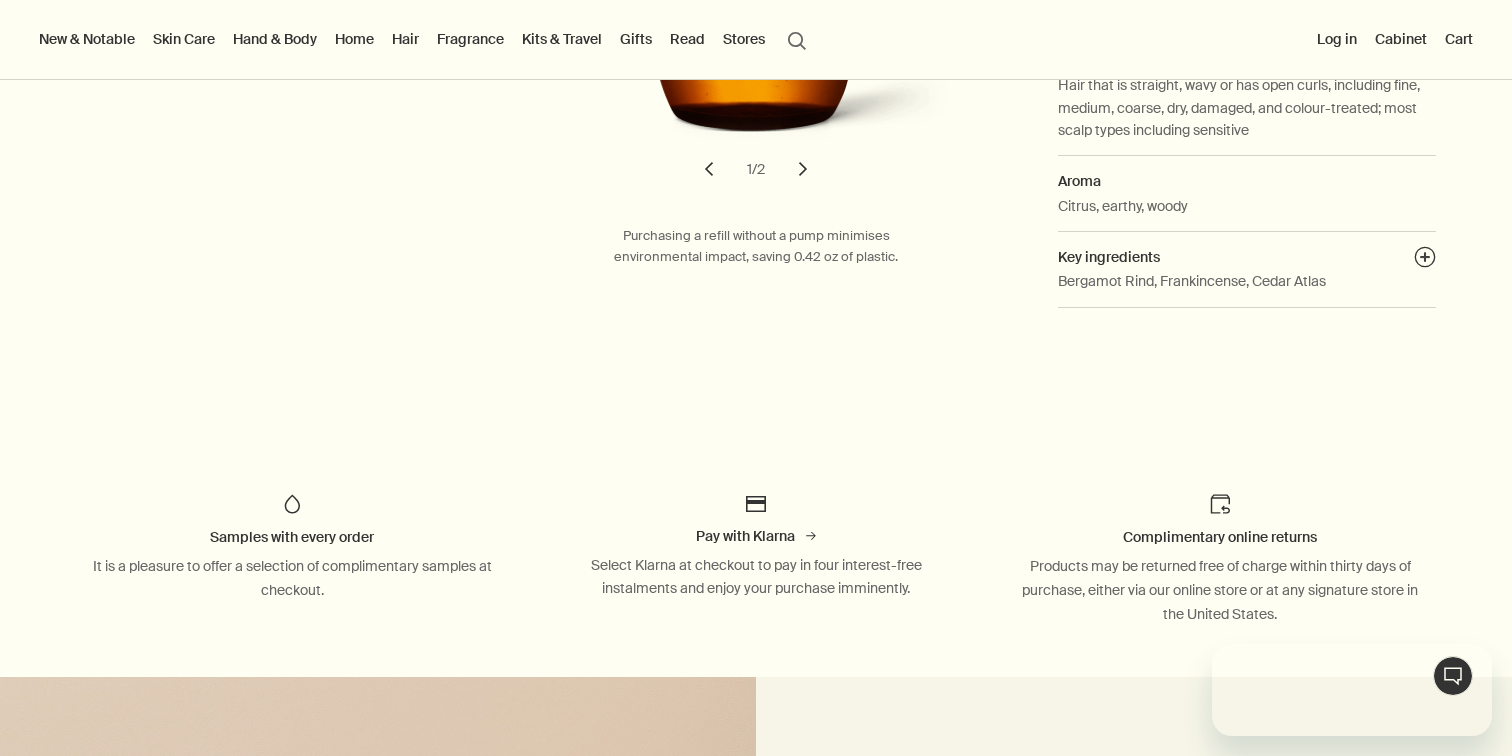 scroll, scrollTop: 844, scrollLeft: 0, axis: vertical 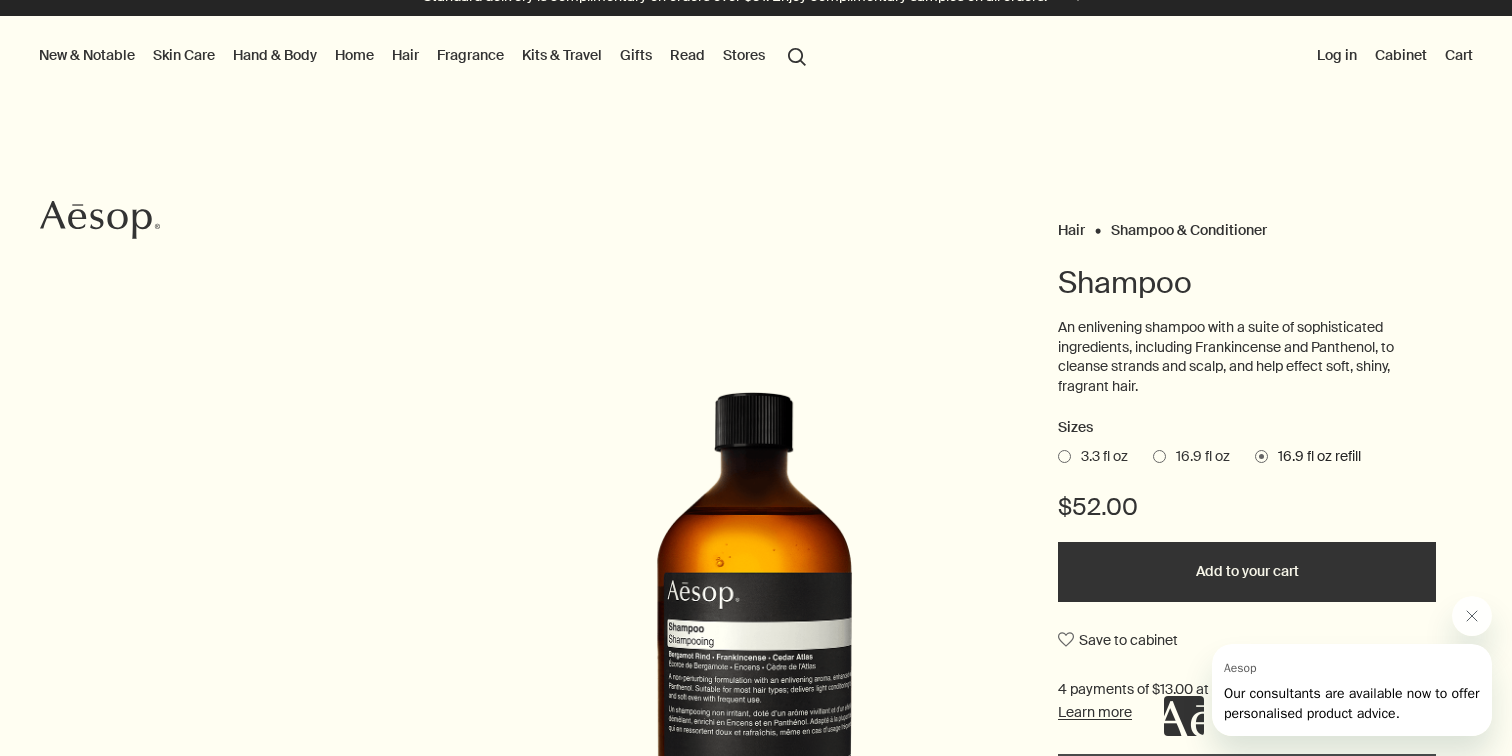 click on "Add to your cart" at bounding box center (1247, 572) 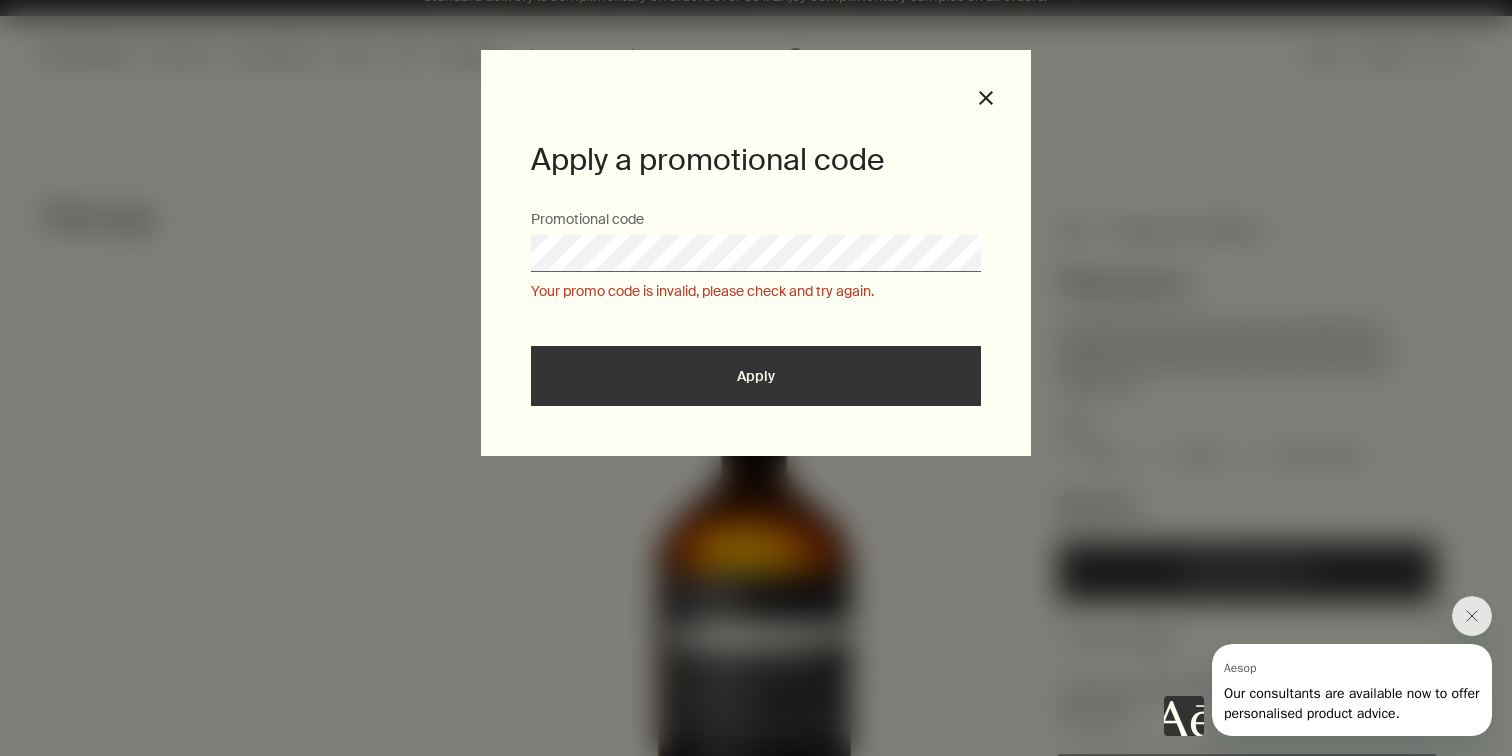 click on "Apply" at bounding box center [756, 376] 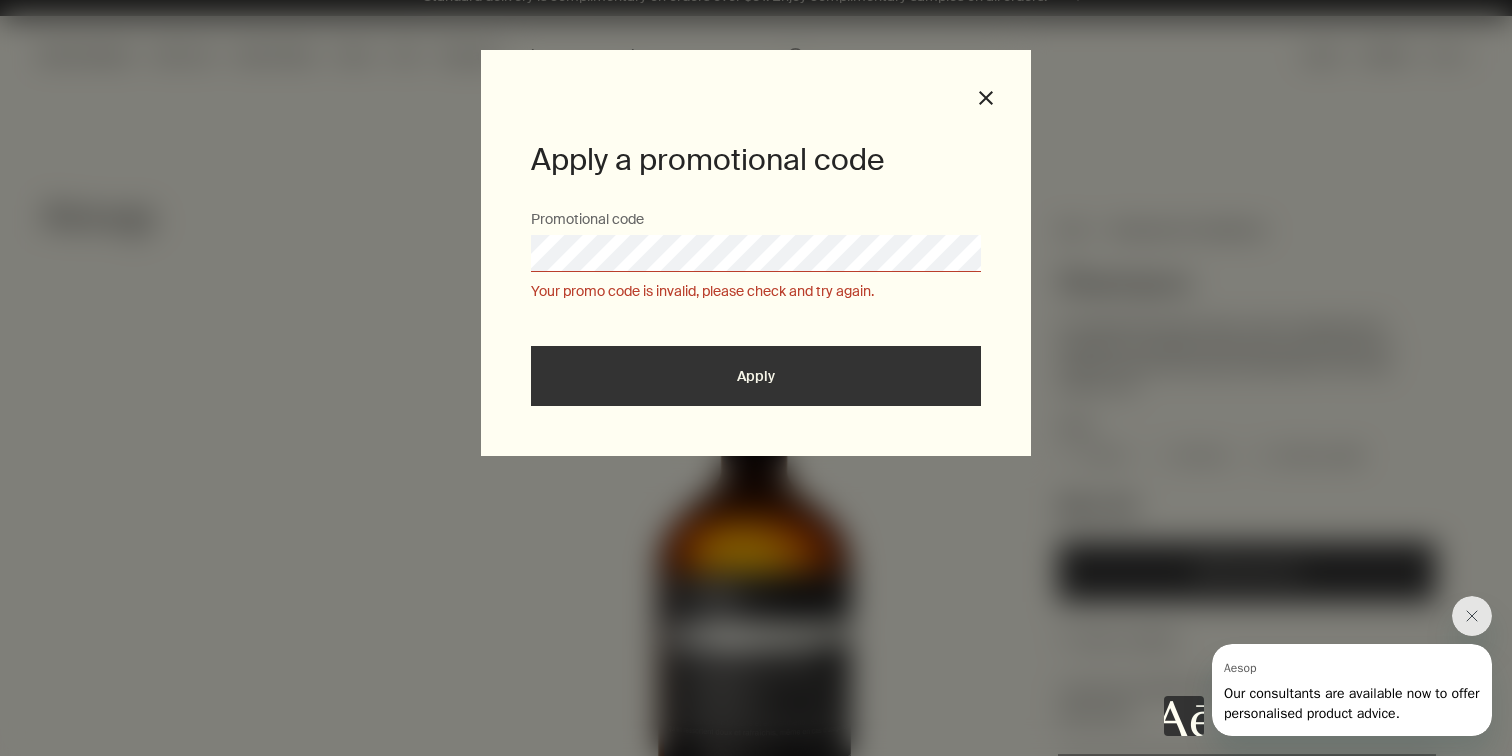click at bounding box center (0, 756) 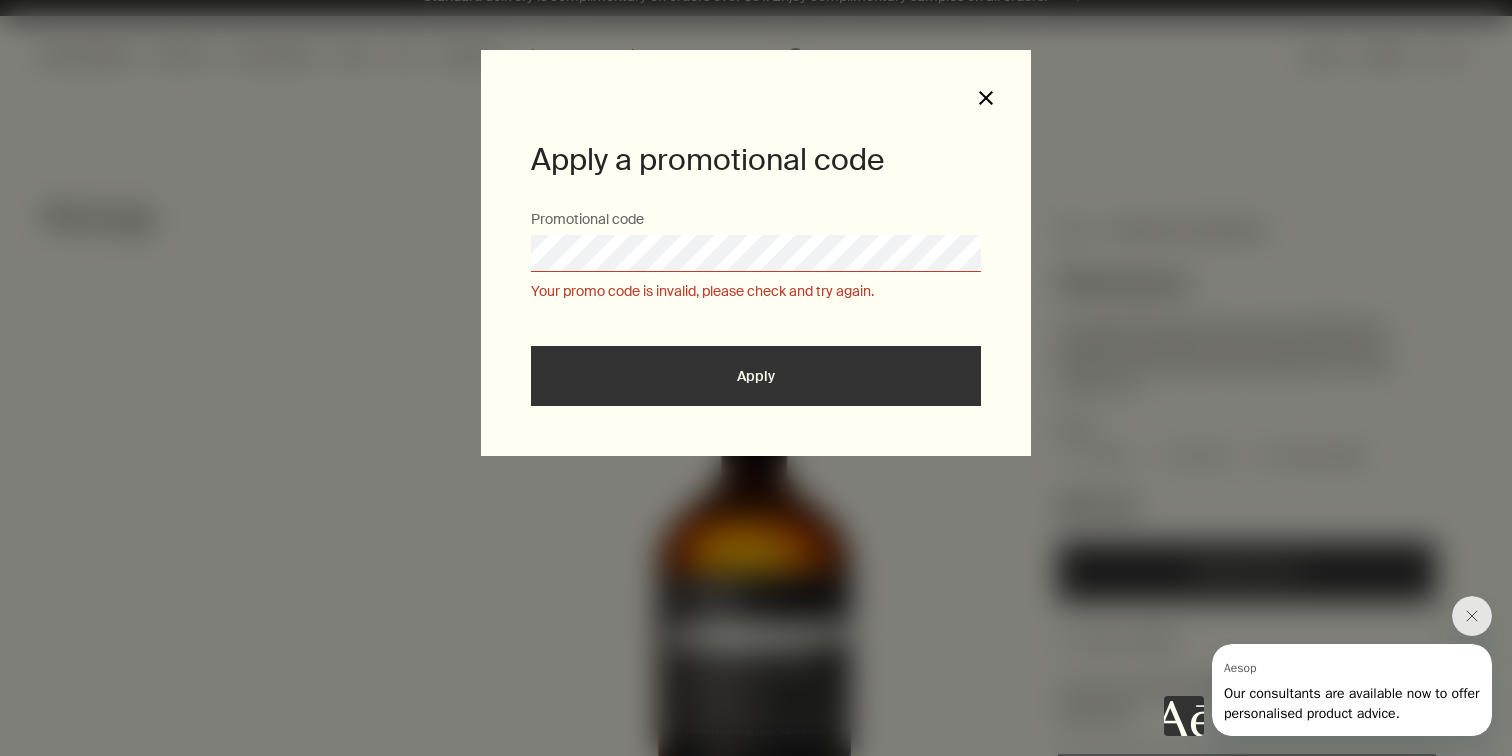 click on "close" at bounding box center (986, 98) 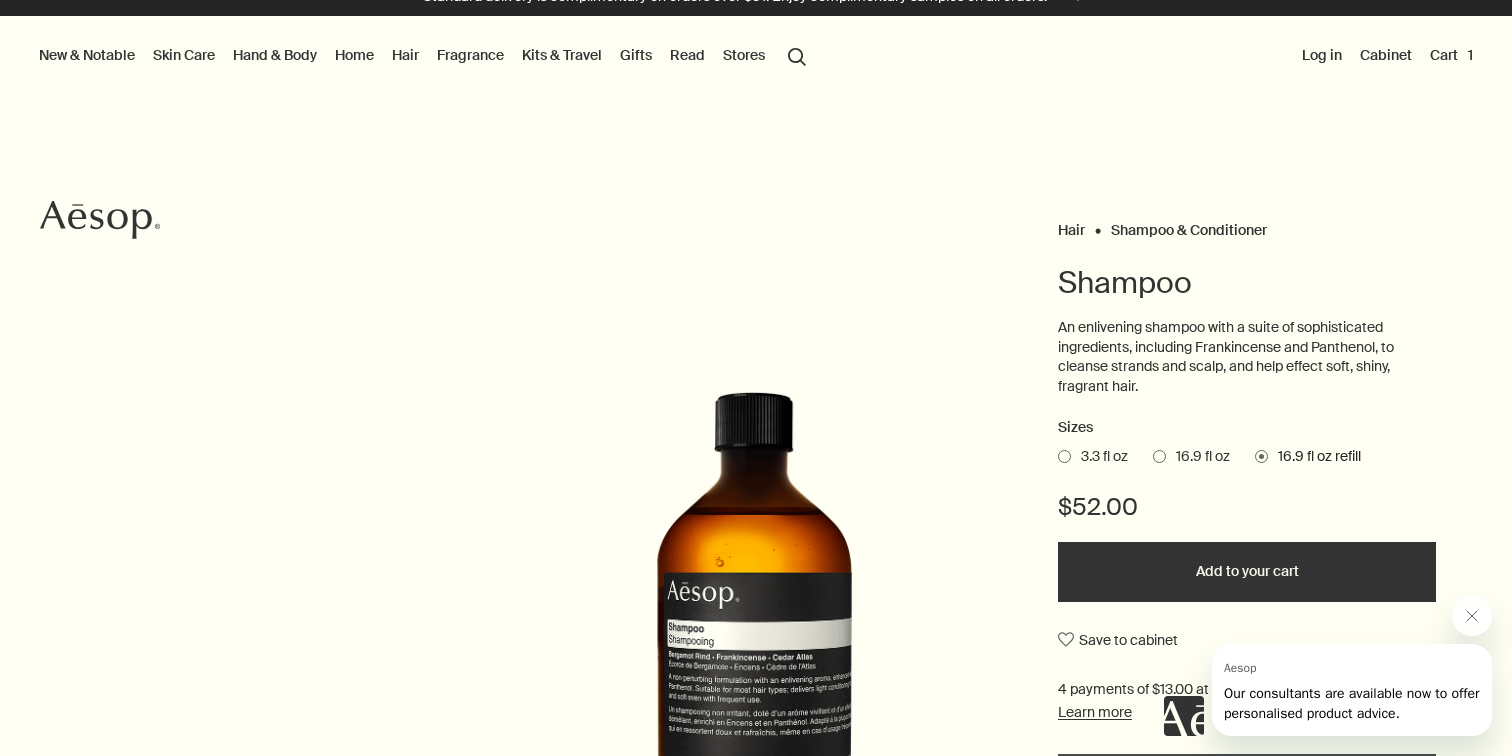 click at bounding box center [756, 756] 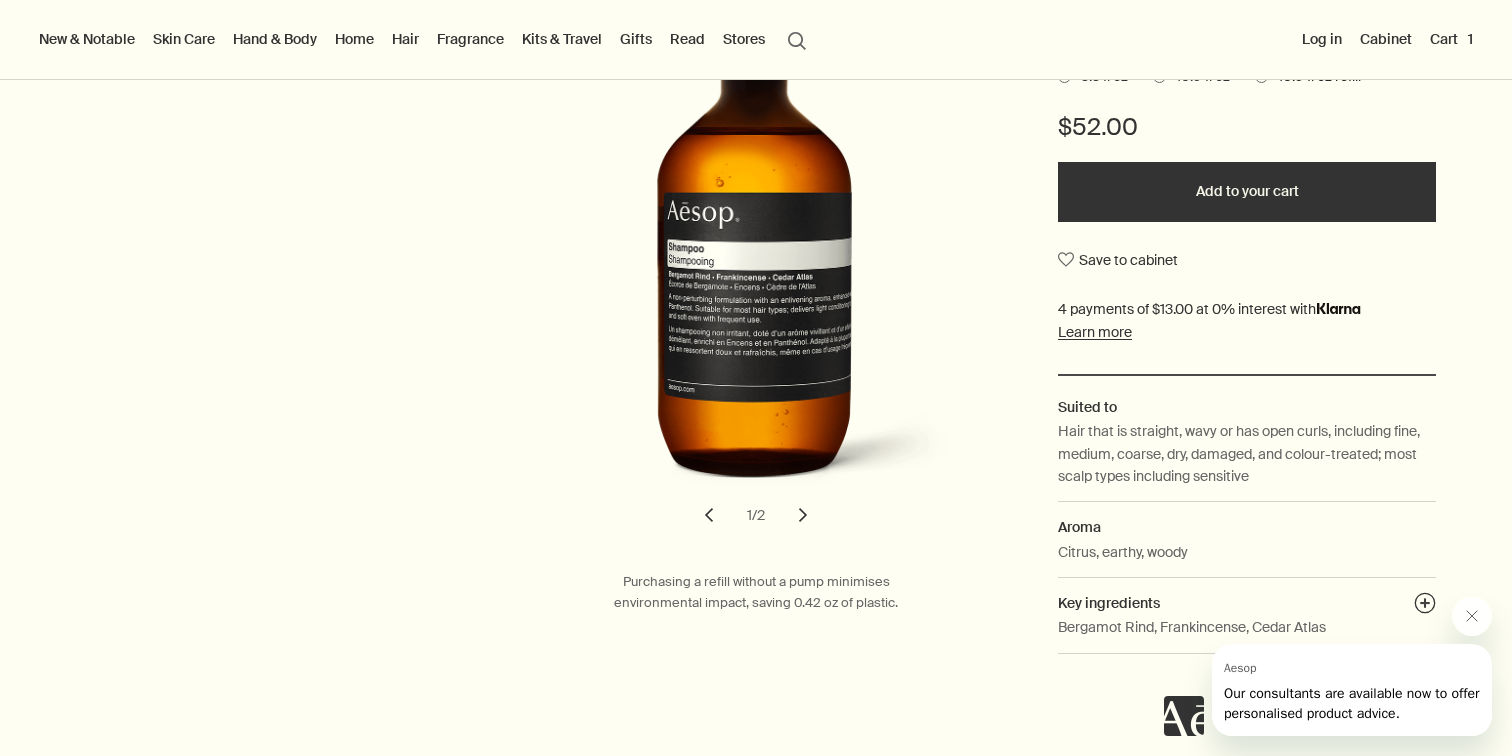 scroll, scrollTop: 427, scrollLeft: 0, axis: vertical 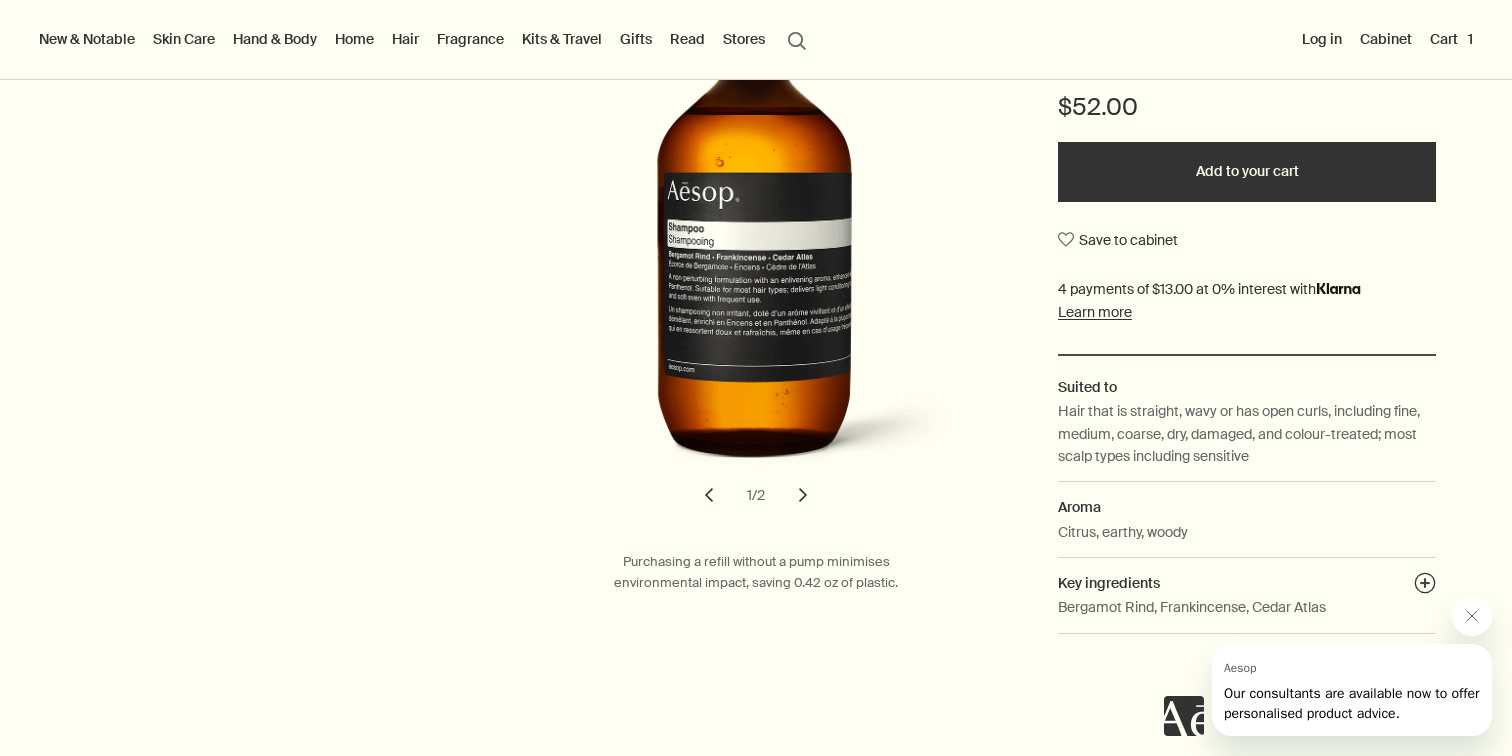 click on "Cart 1" at bounding box center (1451, 39) 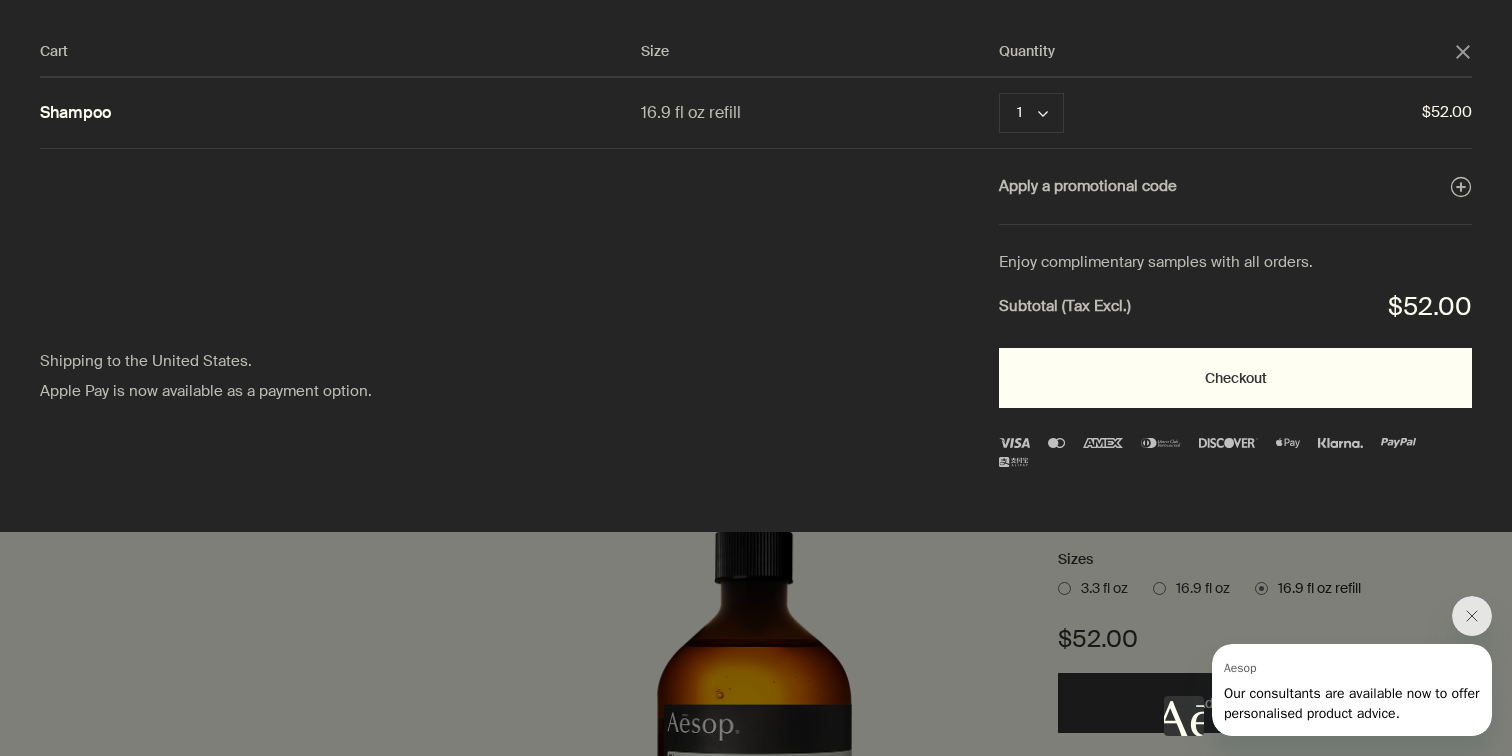 click on "Checkout" at bounding box center [1235, 378] 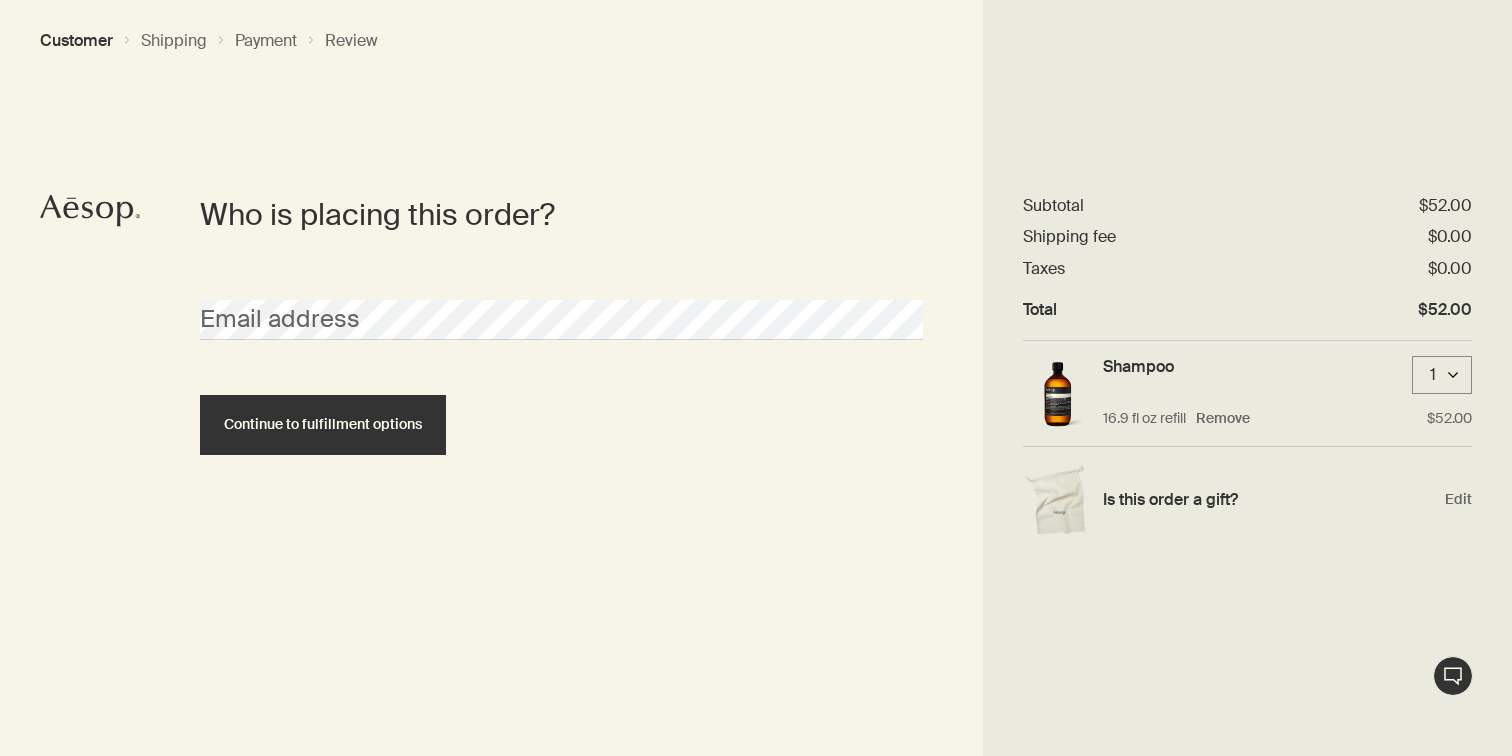 scroll, scrollTop: 0, scrollLeft: 0, axis: both 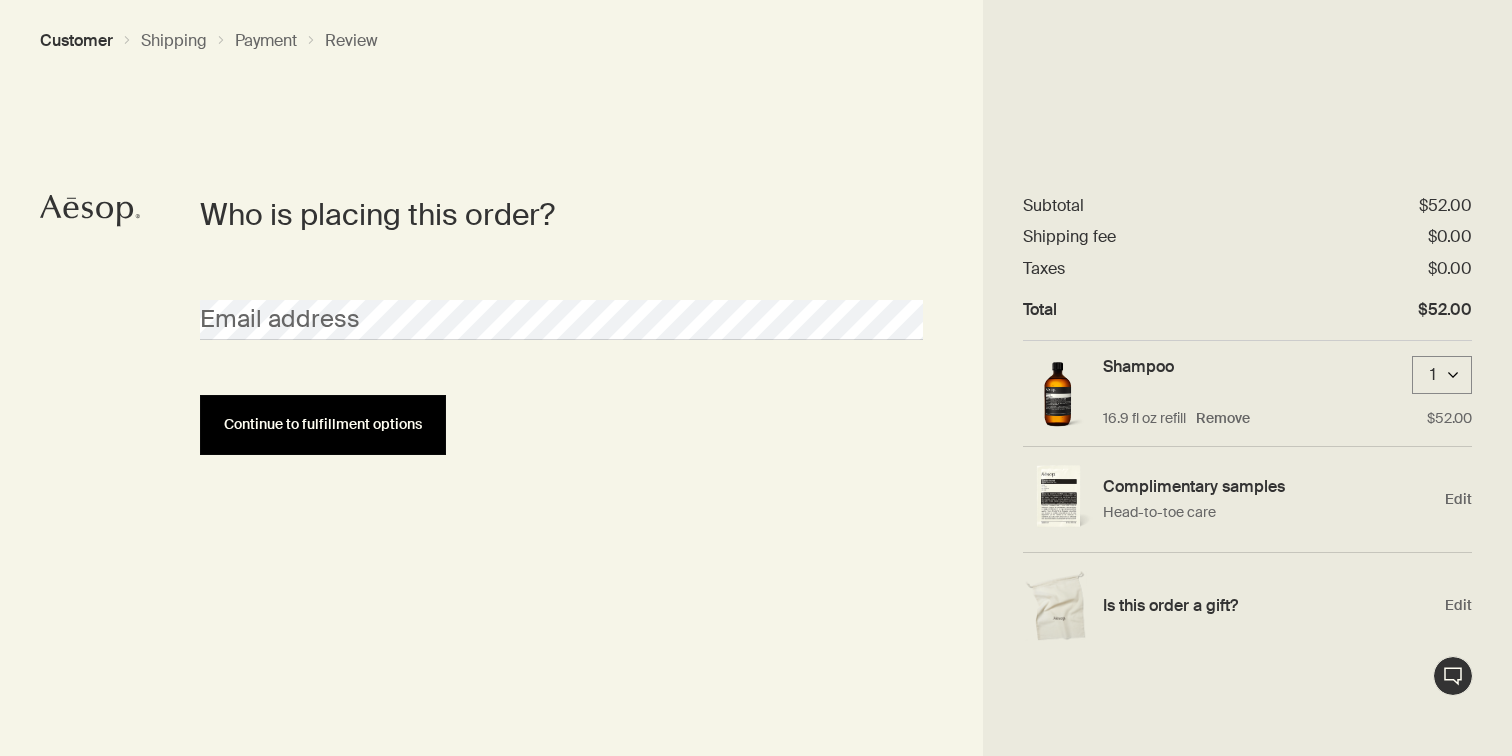 click on "Continue to fulfillment options" at bounding box center (323, 425) 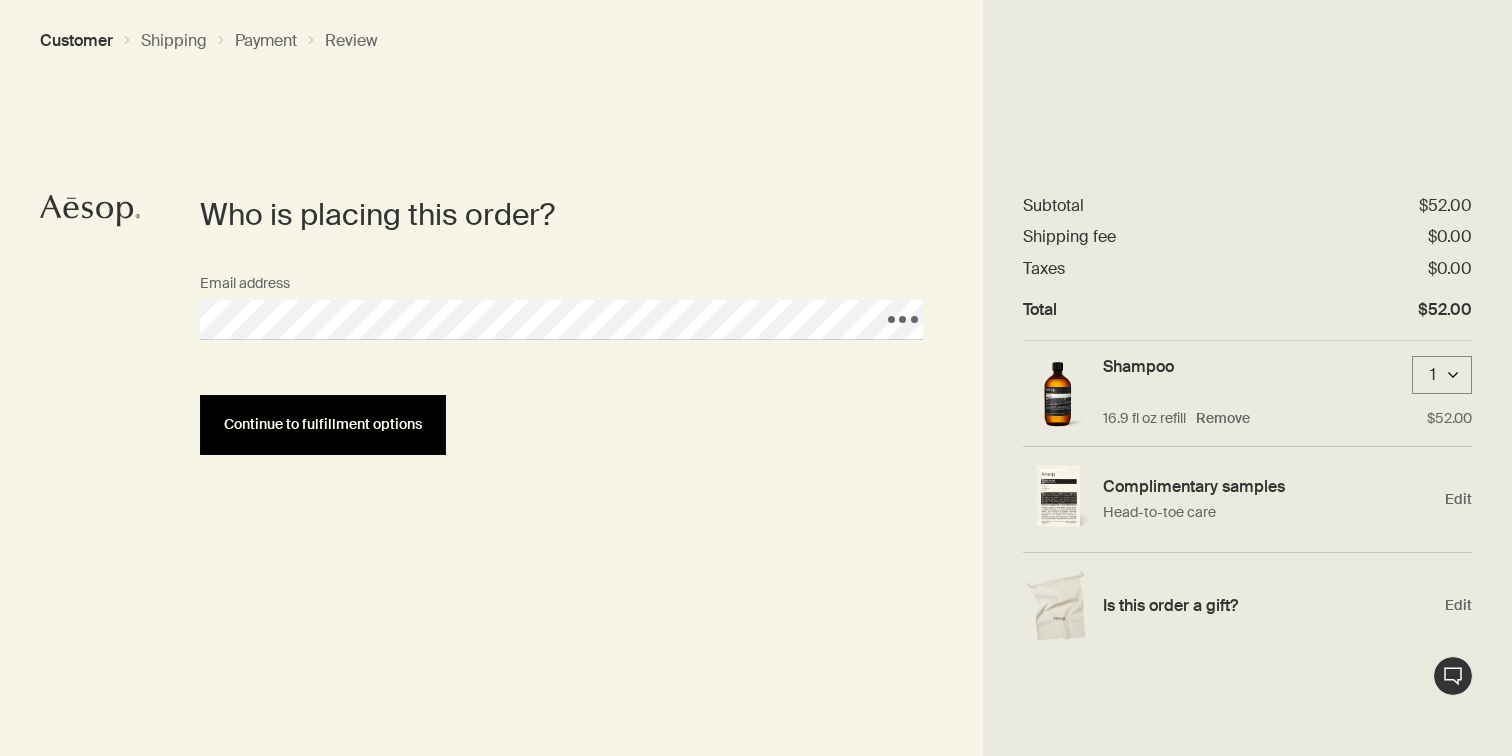 click on "Continue to fulfillment options" at bounding box center (323, 425) 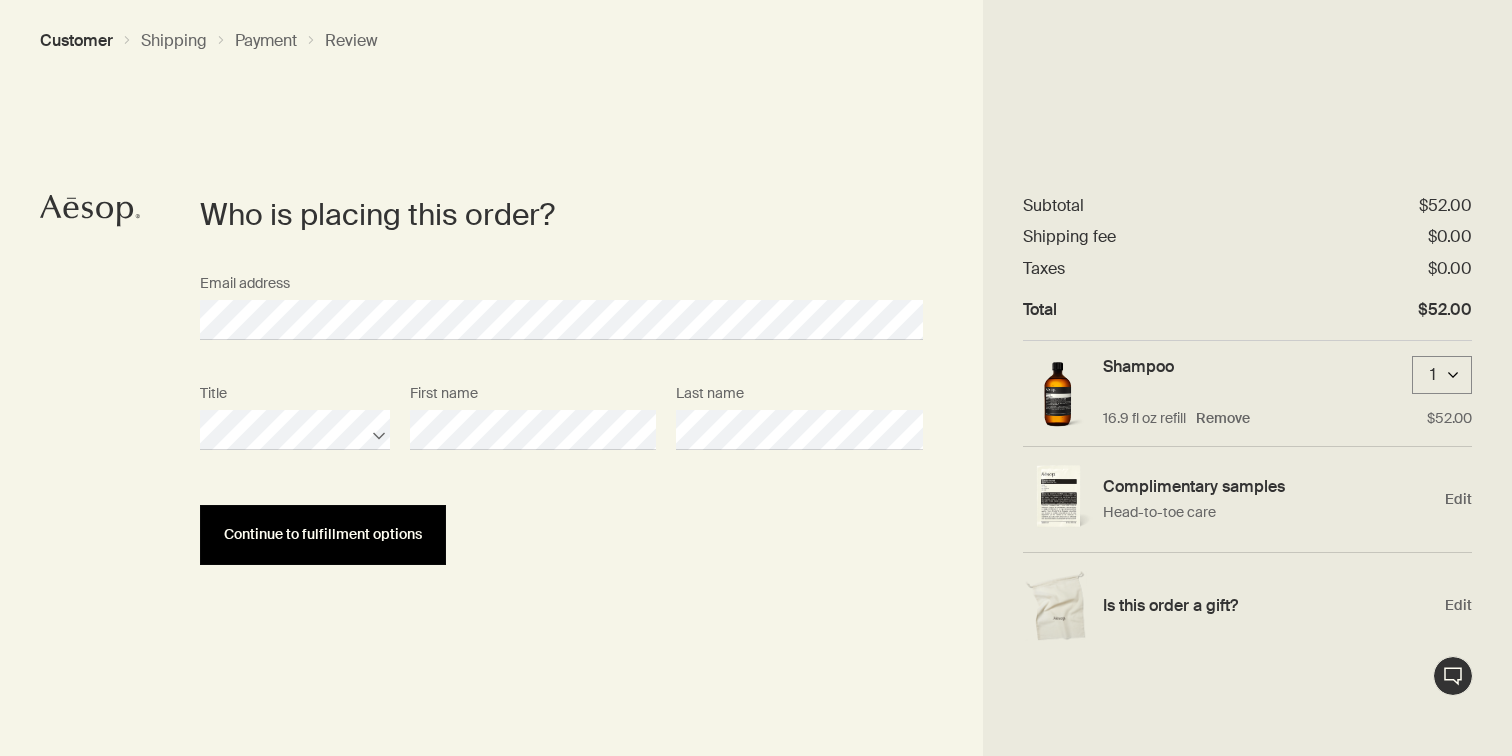 click on "Continue to fulfillment options" at bounding box center (323, 535) 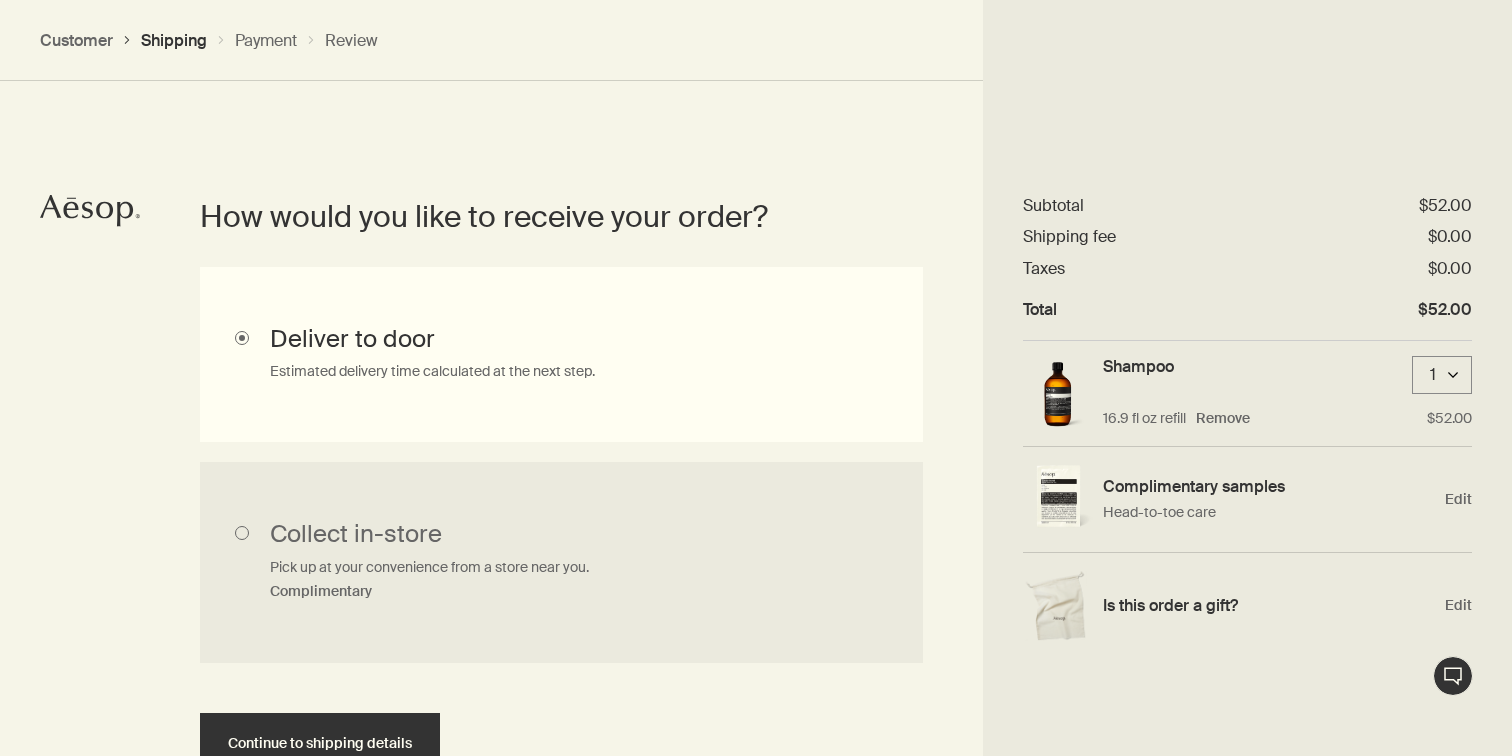 scroll, scrollTop: 448, scrollLeft: 0, axis: vertical 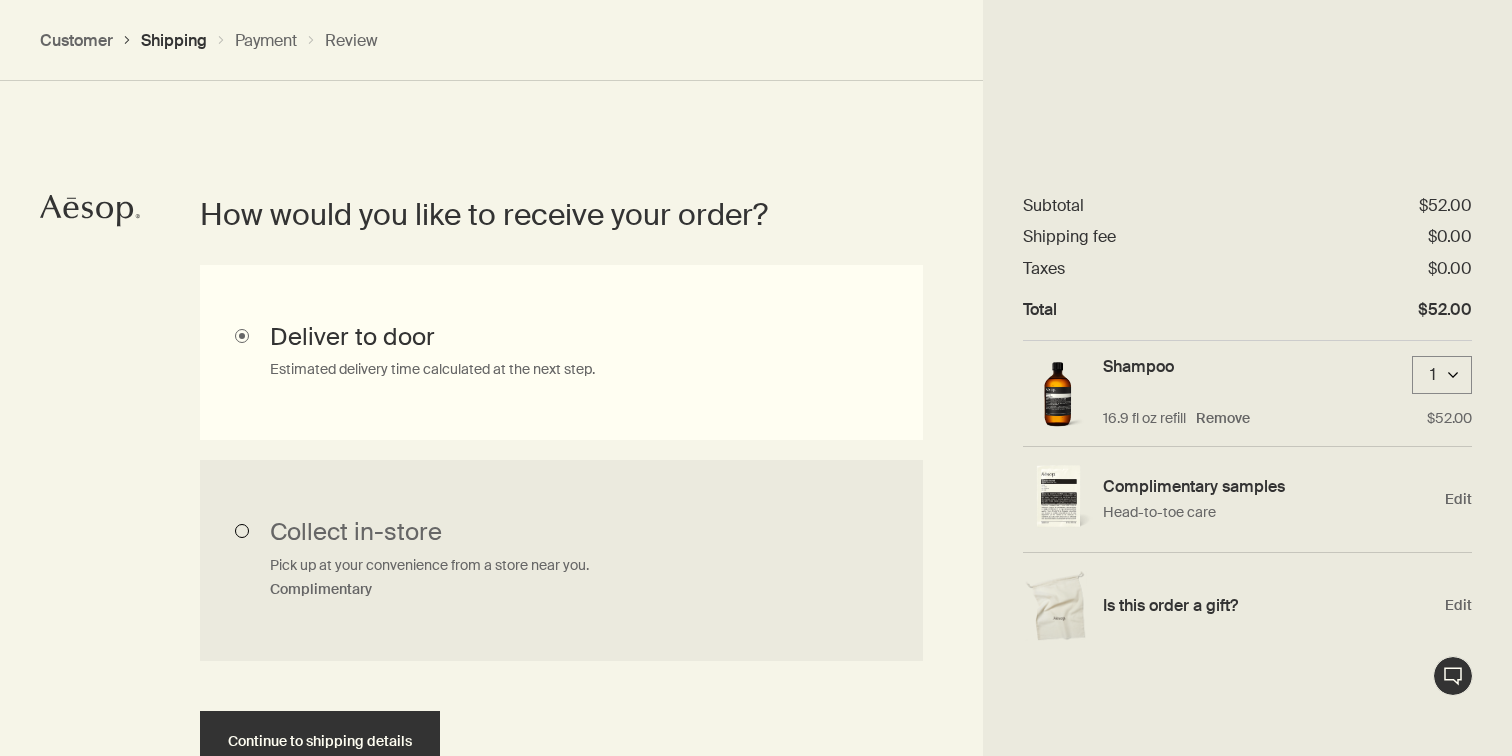 click on "Collect in-store Pick up at your convenience from a store near you. Complimentary" at bounding box center [561, 561] 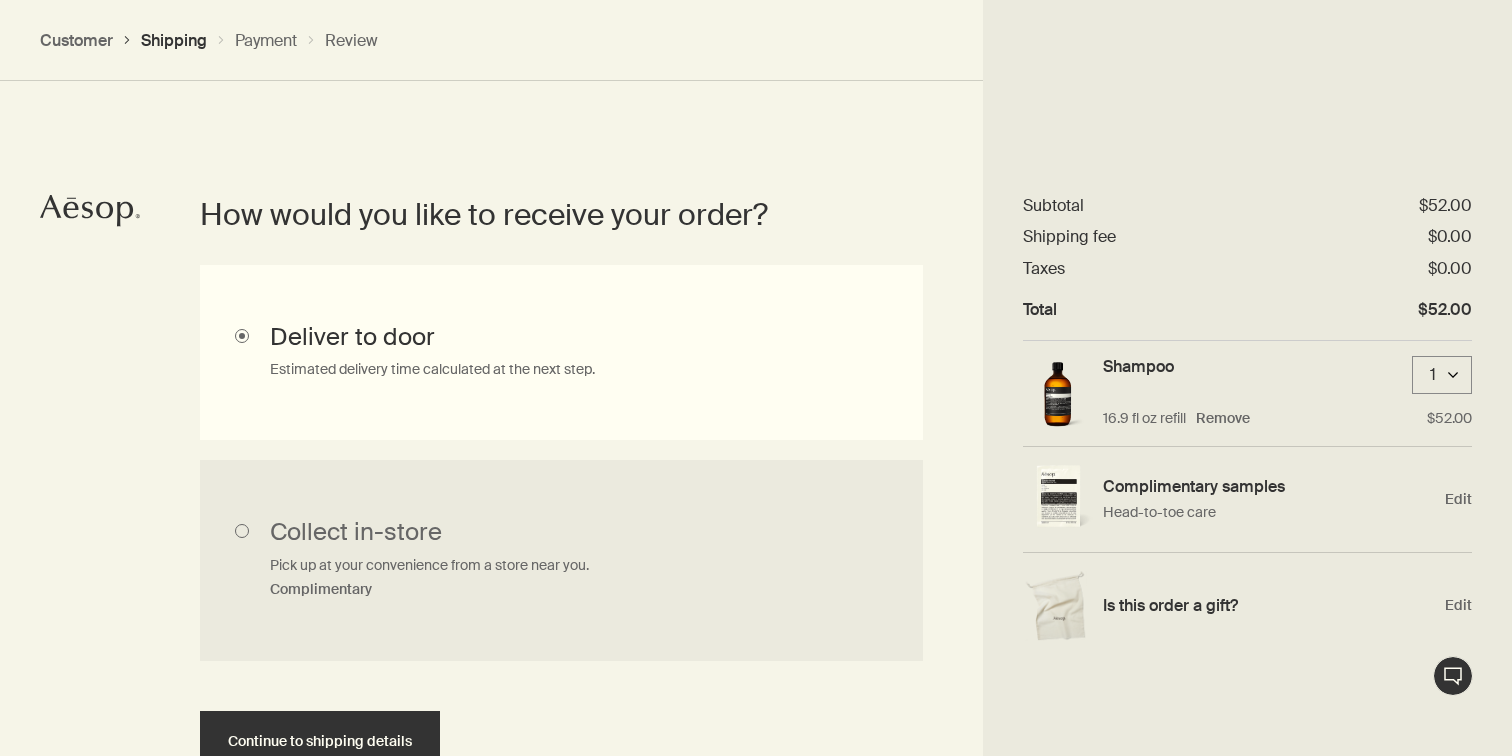 radio on "true" 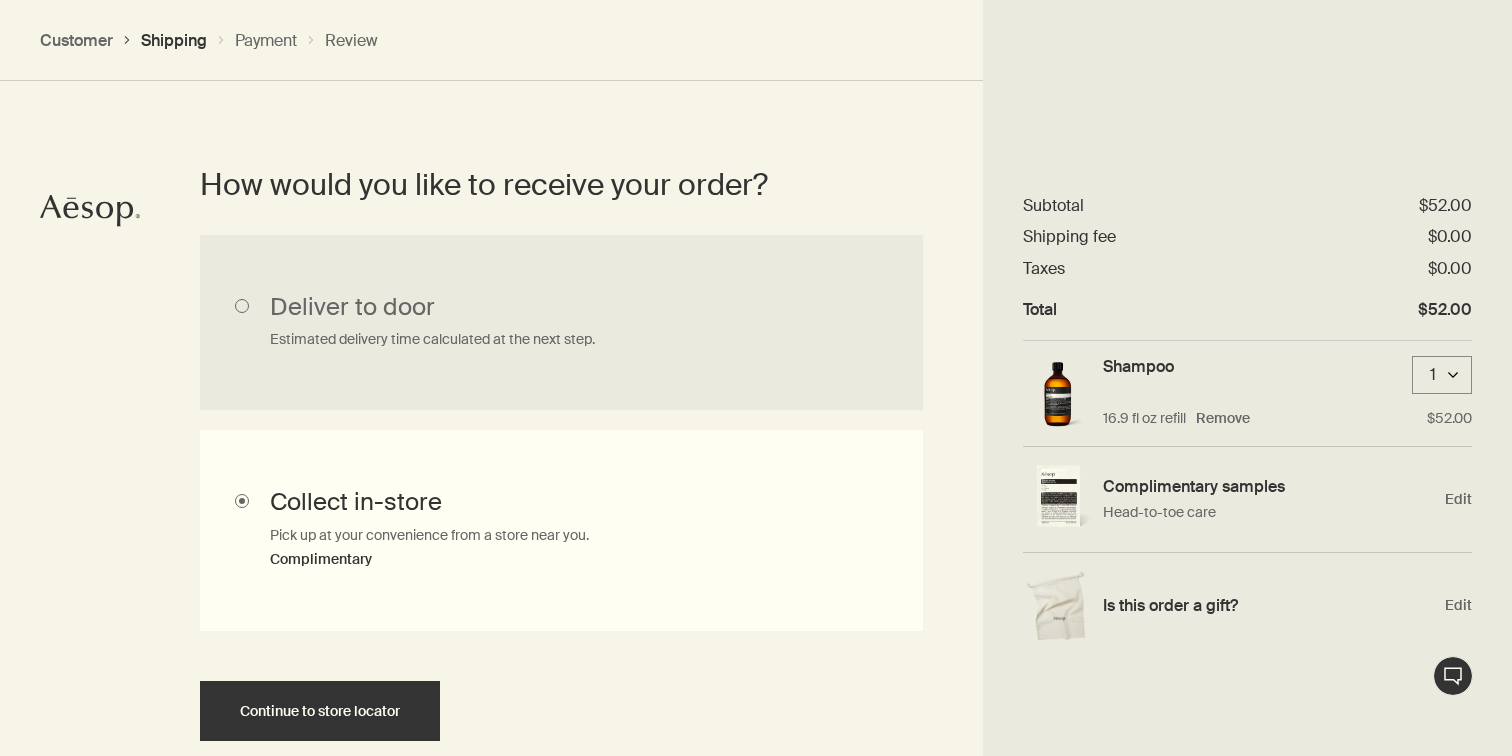 scroll, scrollTop: 522, scrollLeft: 0, axis: vertical 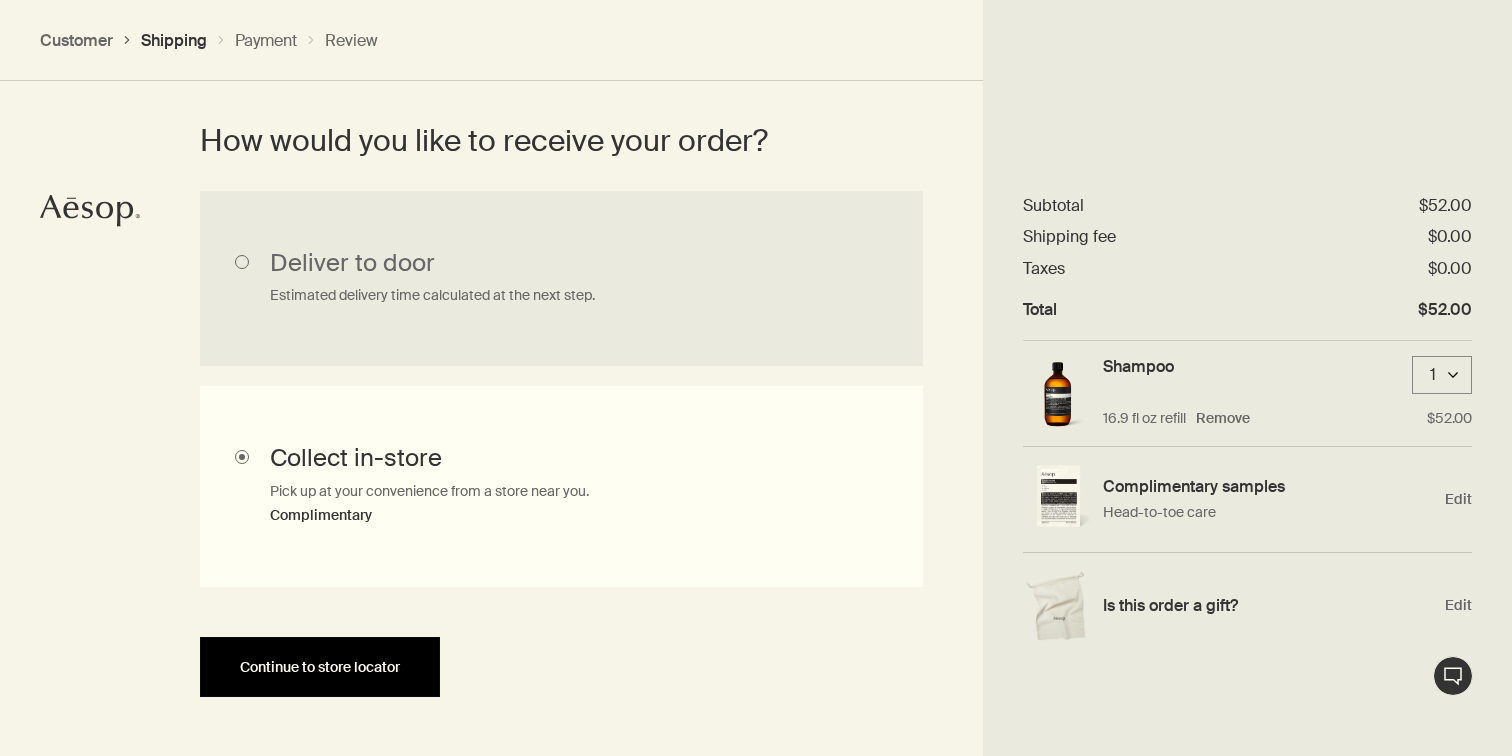 click on "Continue to store locator" at bounding box center [320, 667] 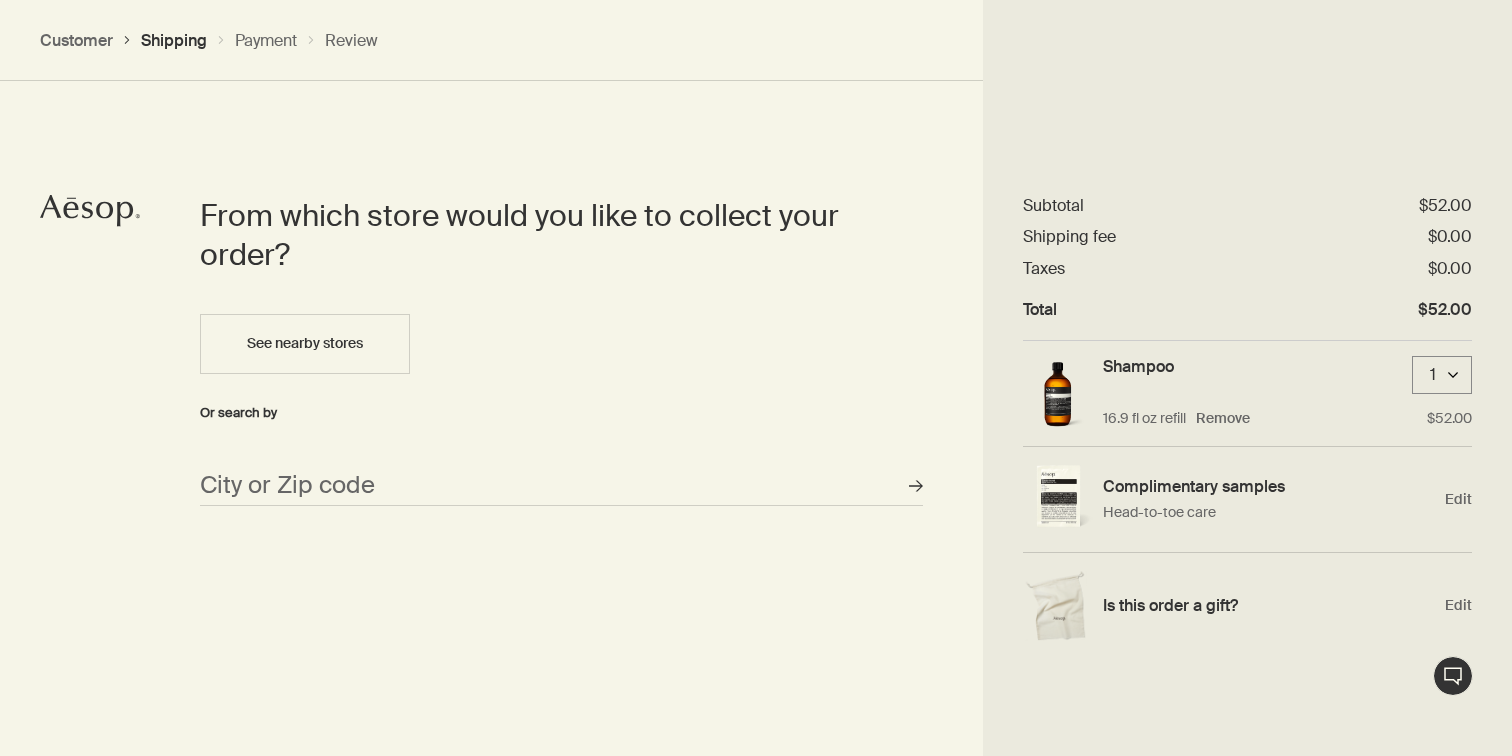 scroll, scrollTop: 865, scrollLeft: 0, axis: vertical 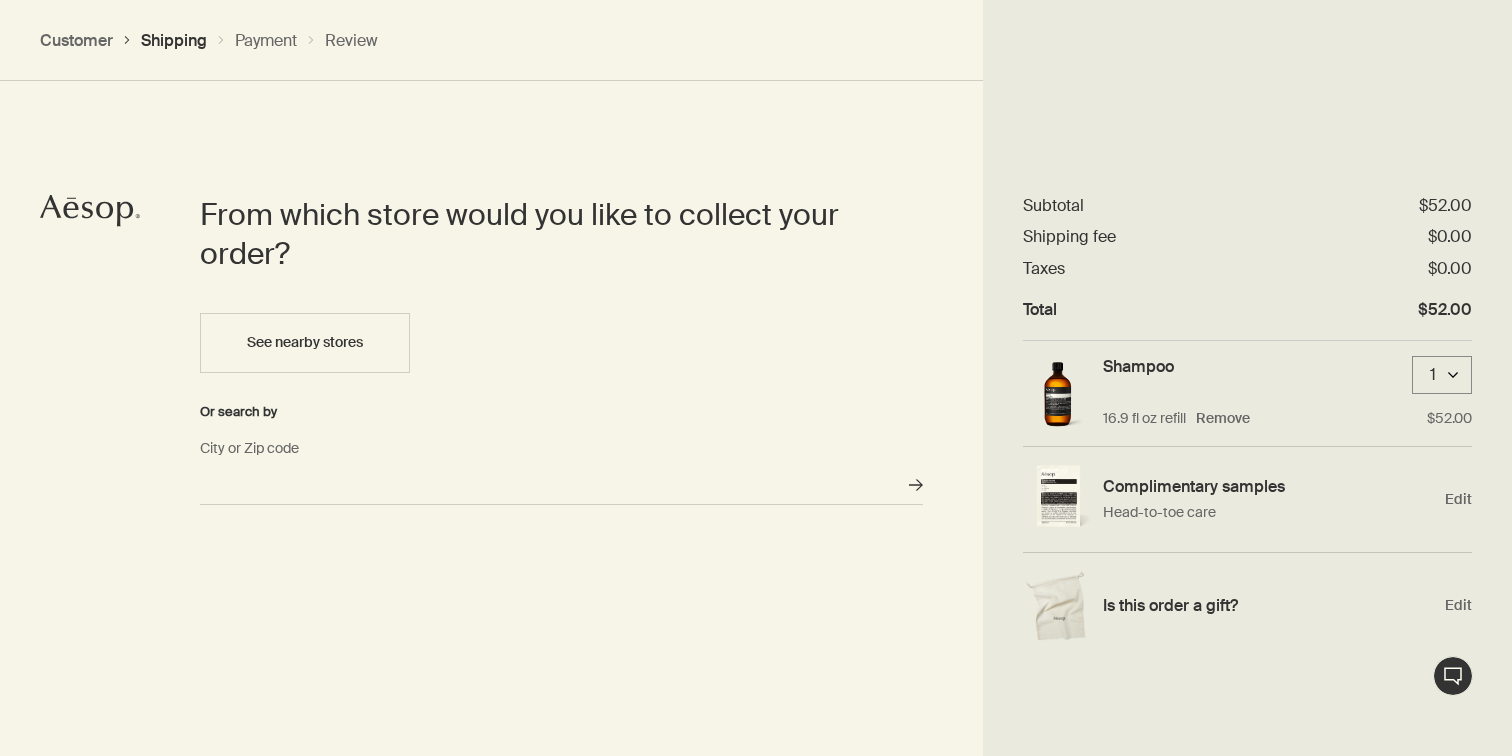 click on "City or Zip code" at bounding box center (561, 485) 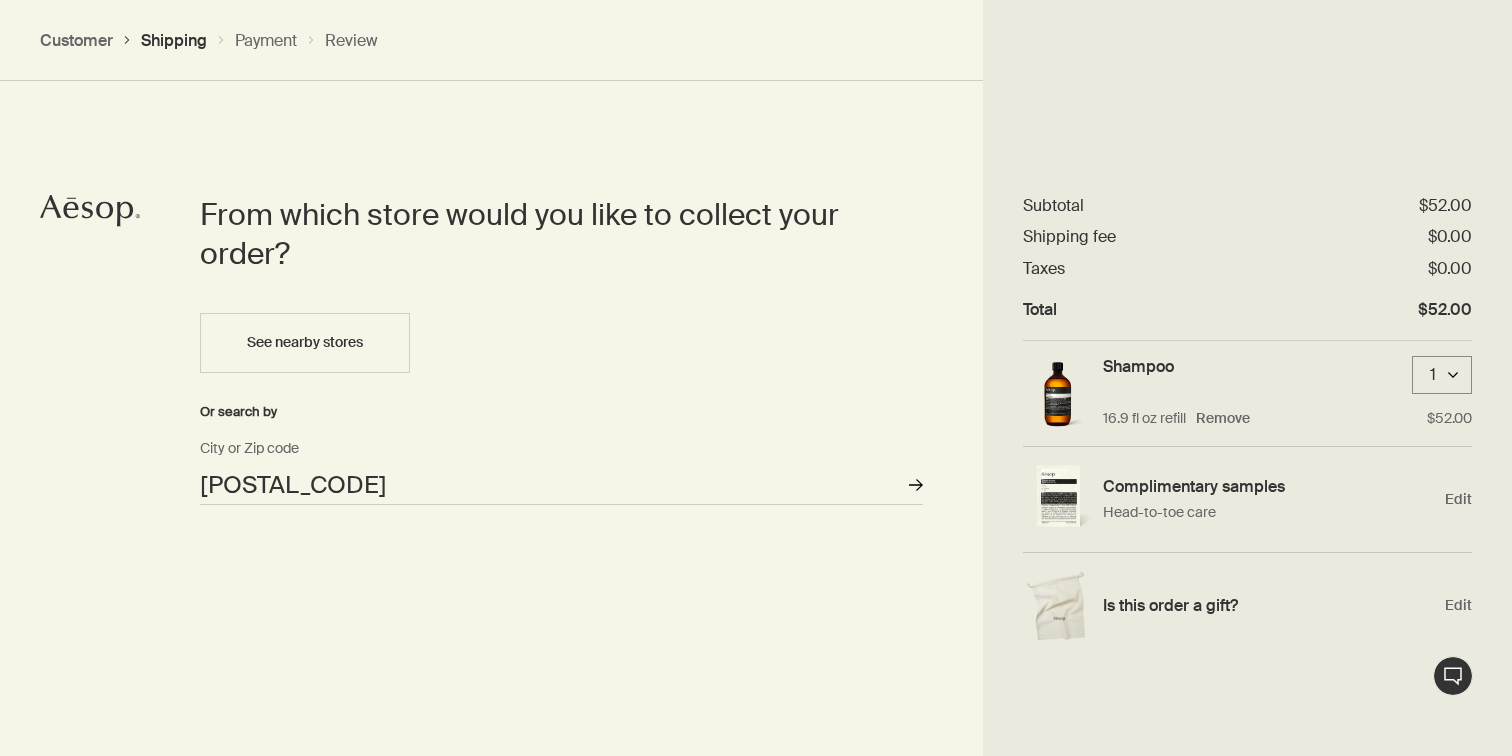 click on "Stores" at bounding box center [916, 485] 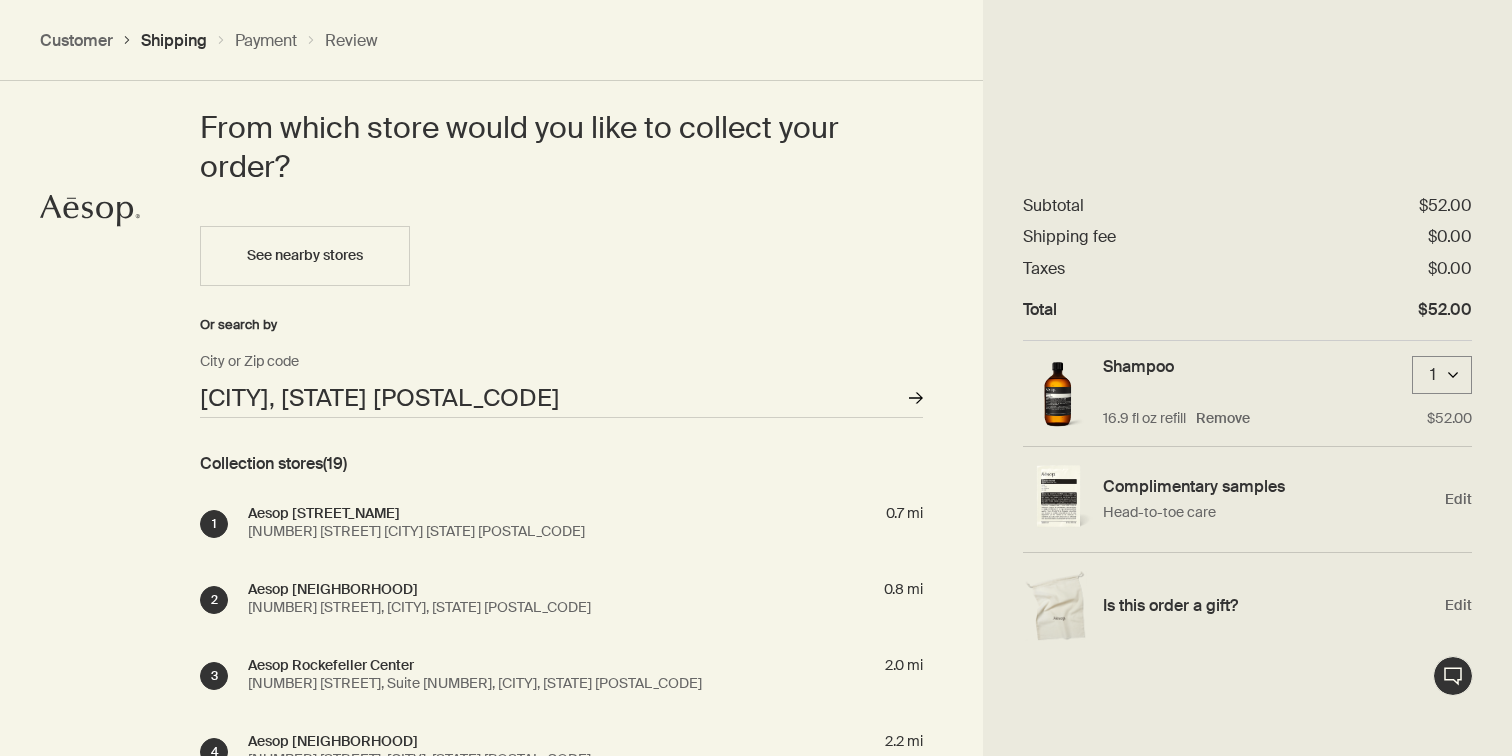 scroll, scrollTop: 956, scrollLeft: 0, axis: vertical 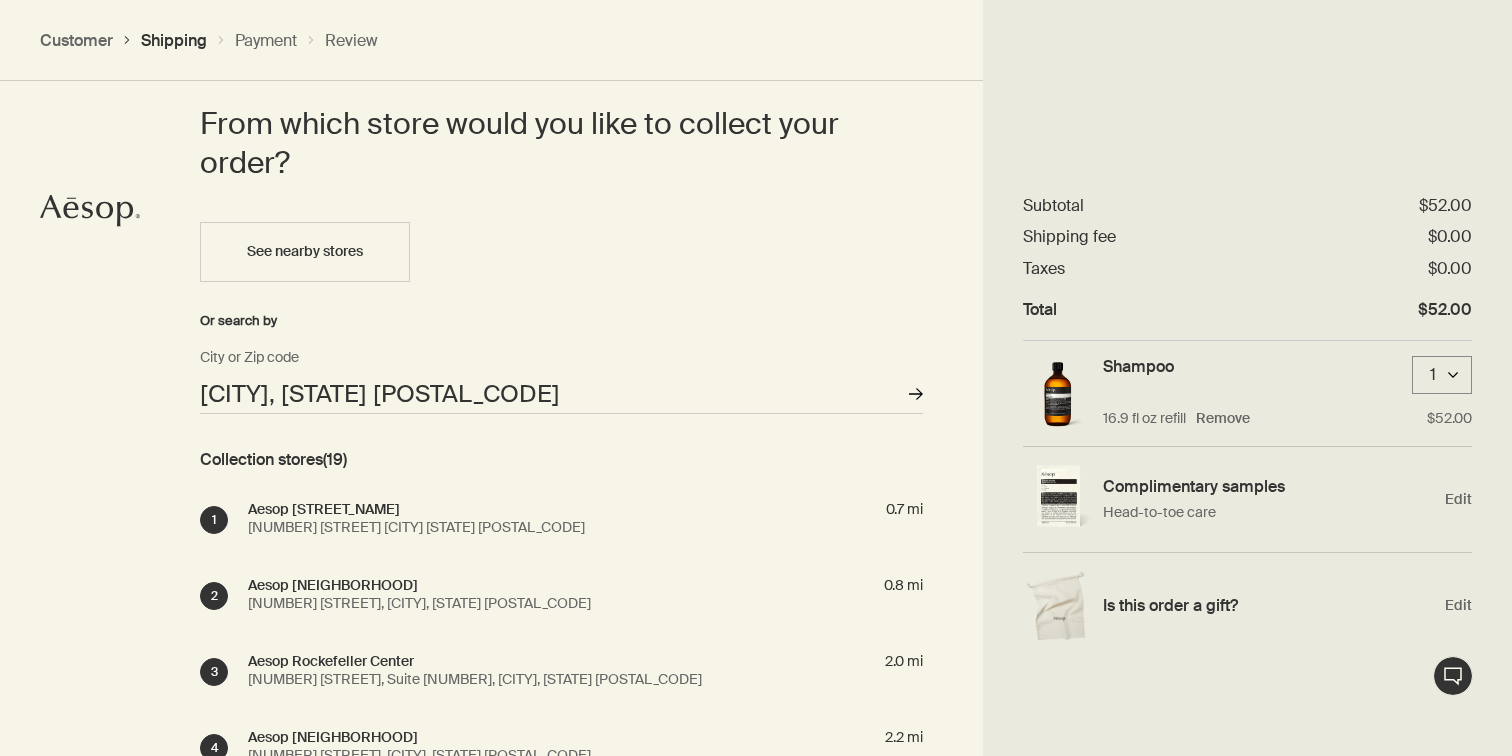 type 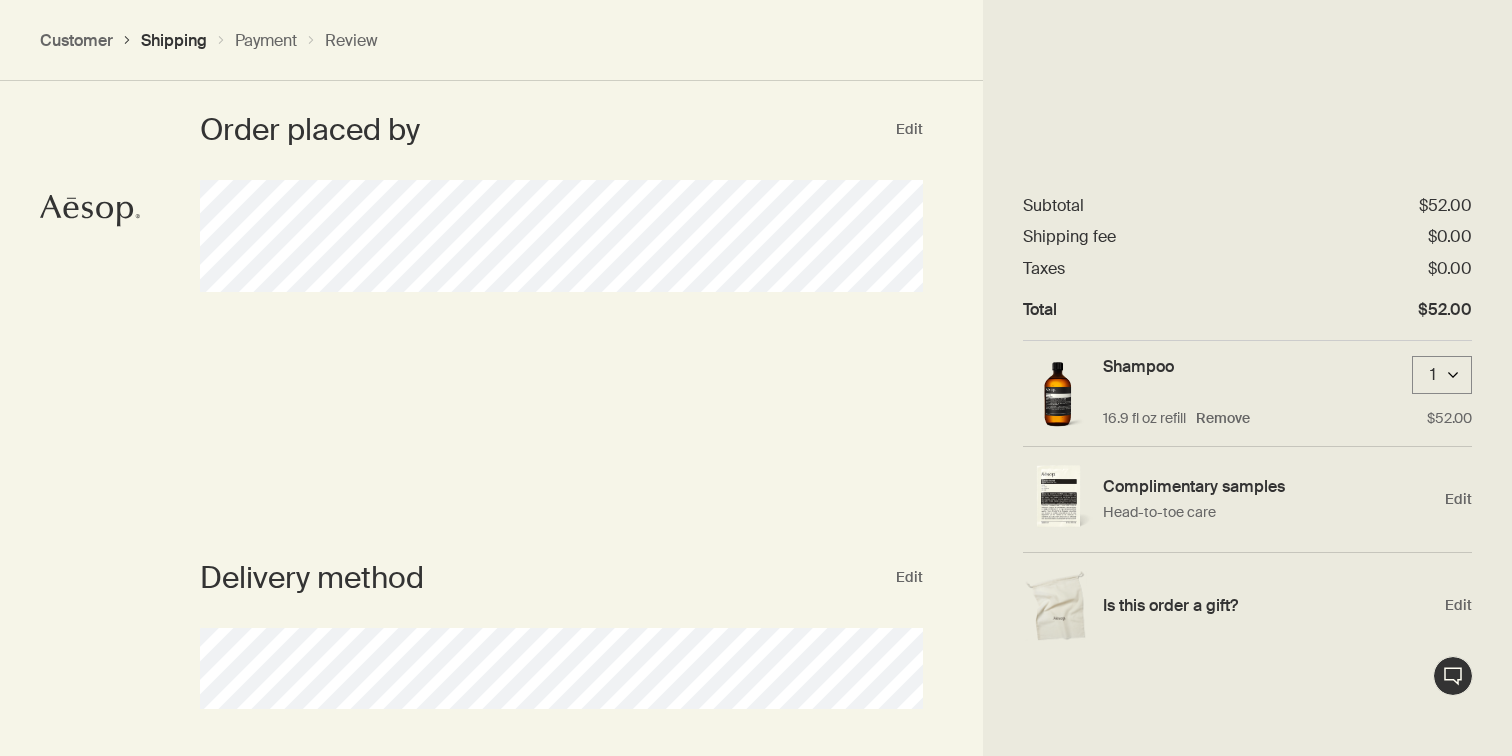 scroll, scrollTop: 147, scrollLeft: 0, axis: vertical 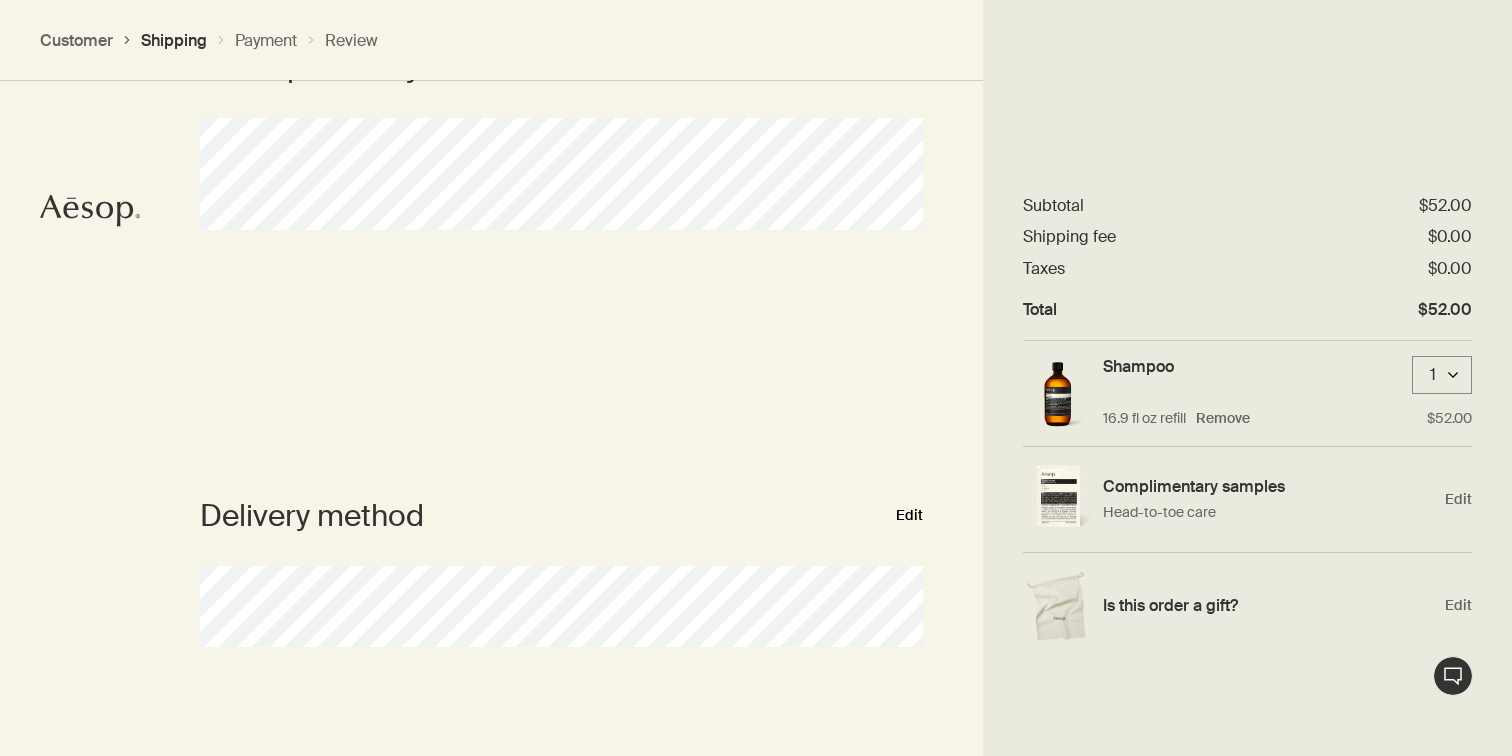 click on "Edit" at bounding box center [909, 516] 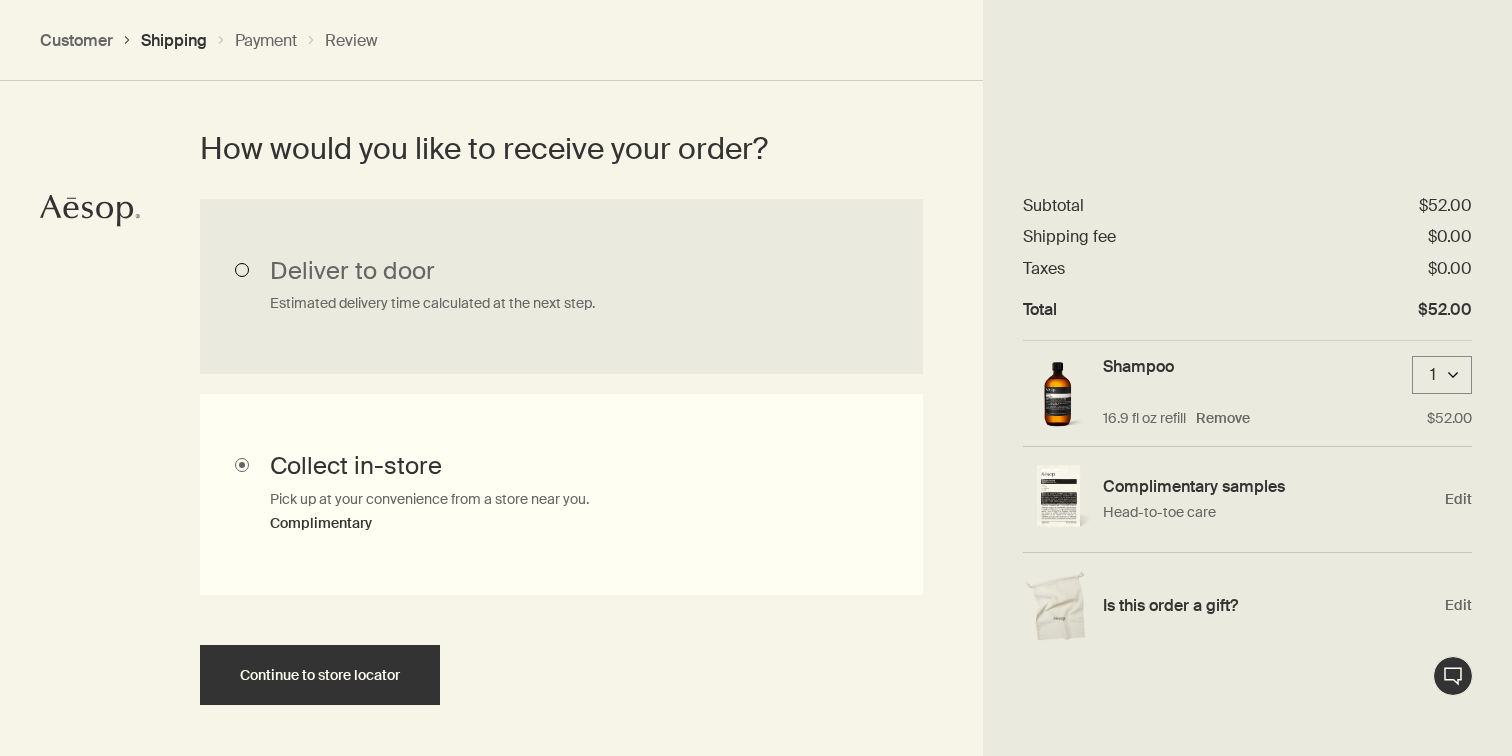 click on "How would you like to receive your order? Collect in-store Pick up at your convenience from a store near you. Complimentary Deliver to door Estimated delivery time calculated at the next step. Continue to store locator" at bounding box center [561, 417] 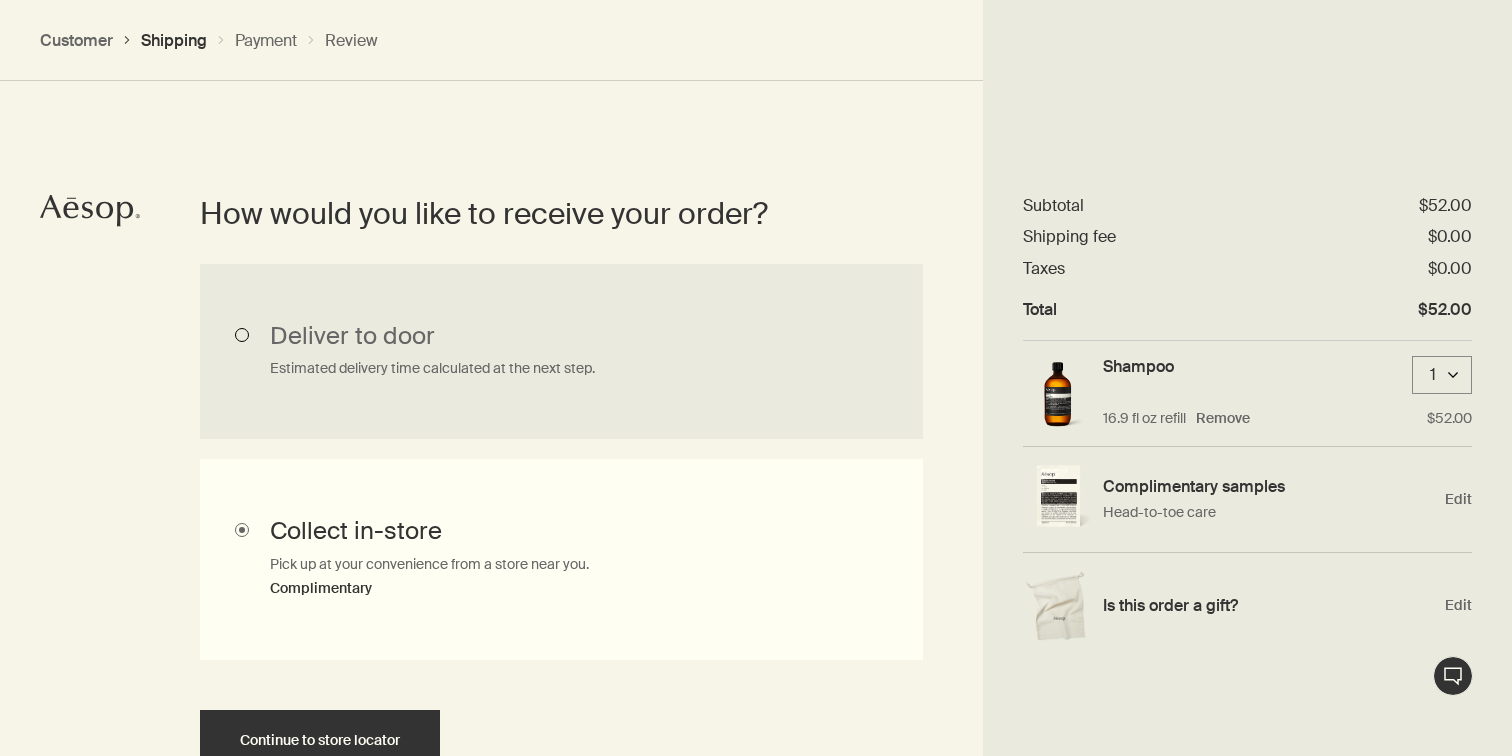 scroll, scrollTop: 448, scrollLeft: 0, axis: vertical 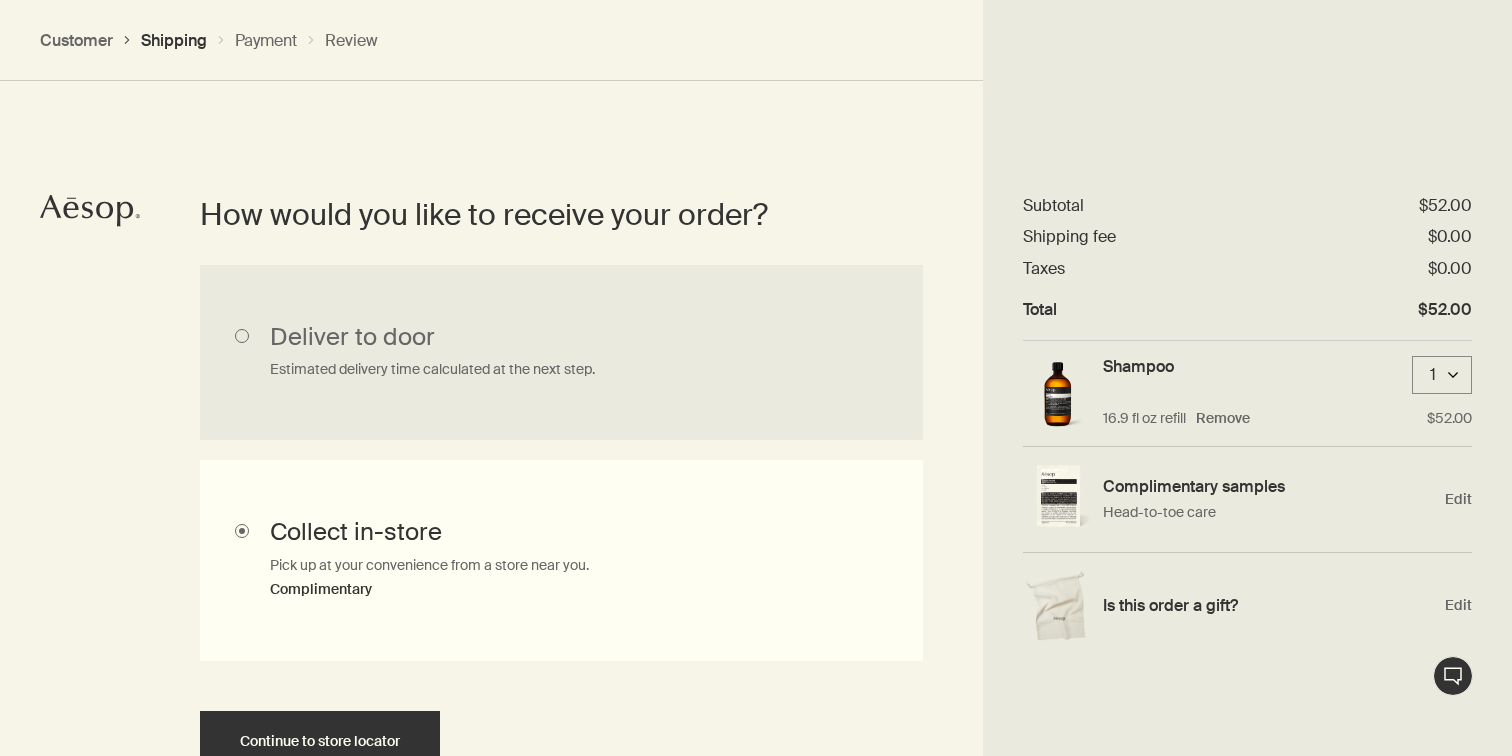 click on "Deliver to door Estimated delivery time calculated at the next step." at bounding box center [561, 561] 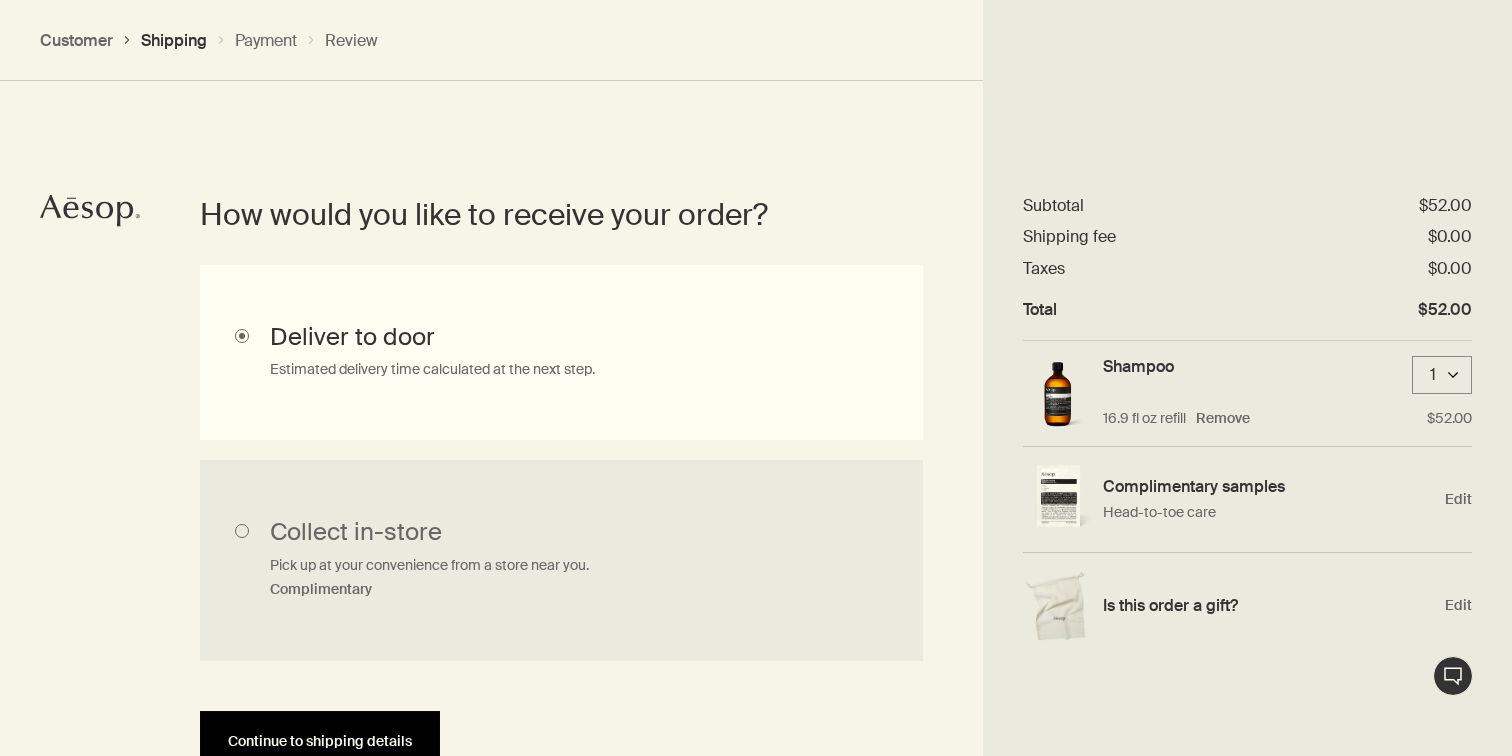 click on "Continue to shipping details" at bounding box center [320, 741] 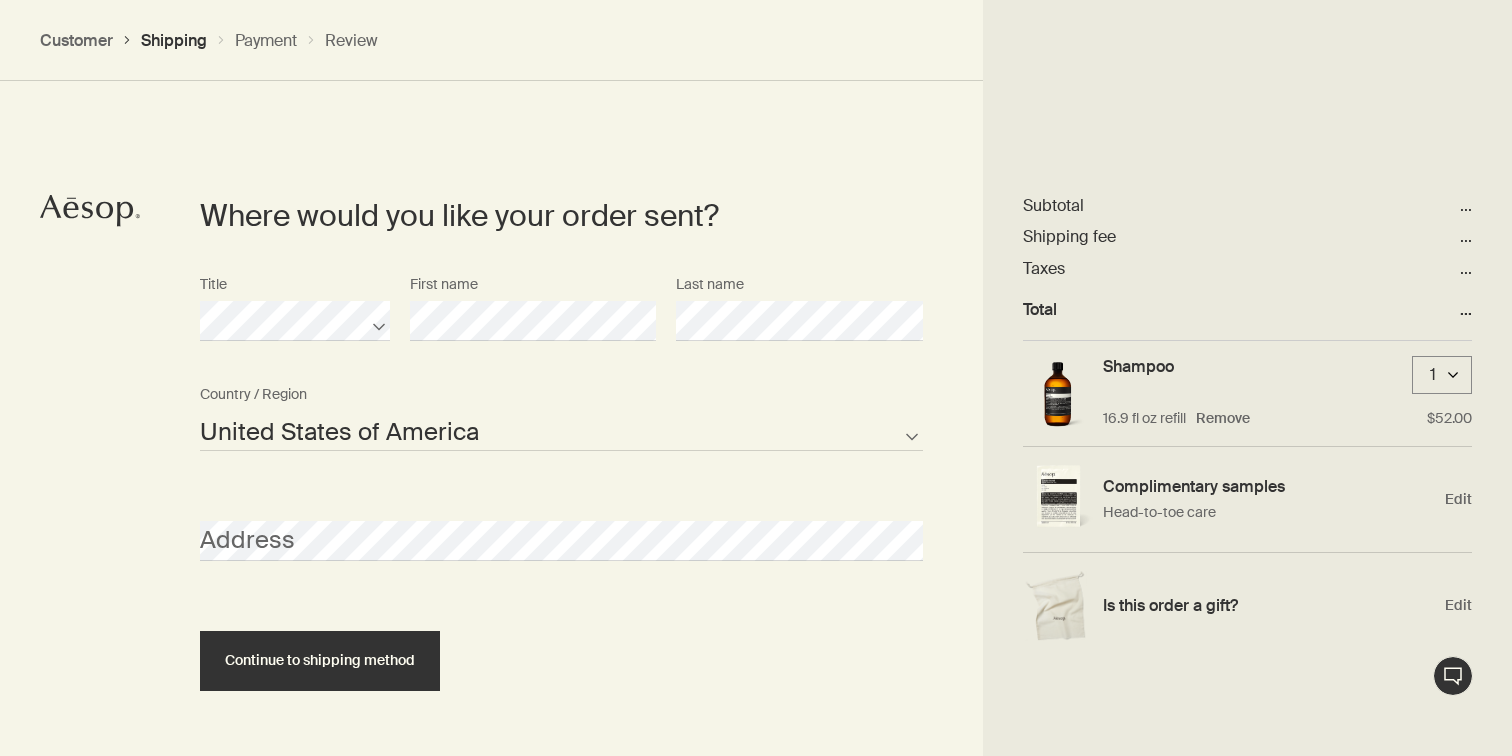 scroll, scrollTop: 865, scrollLeft: 0, axis: vertical 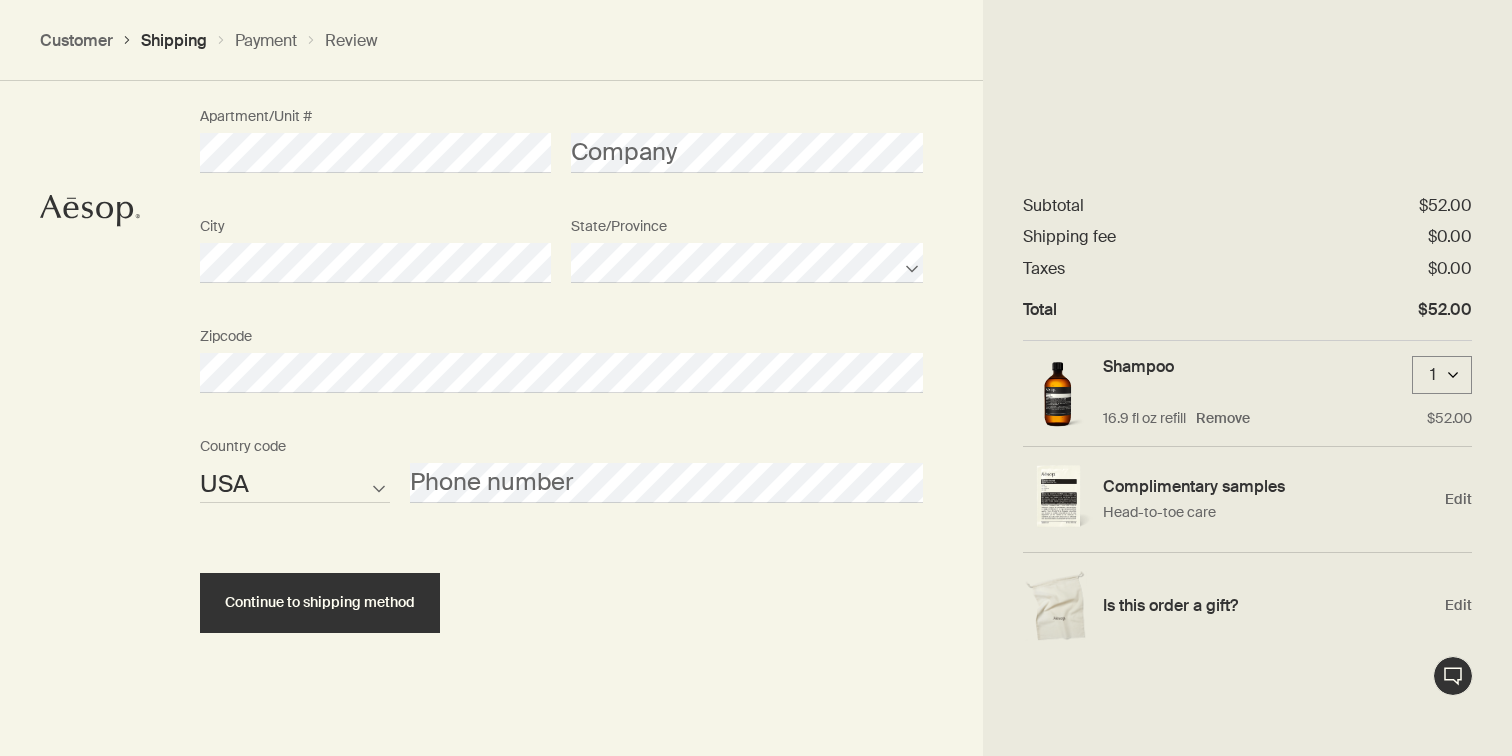 click on "Continue to shipping method" at bounding box center (320, 603) 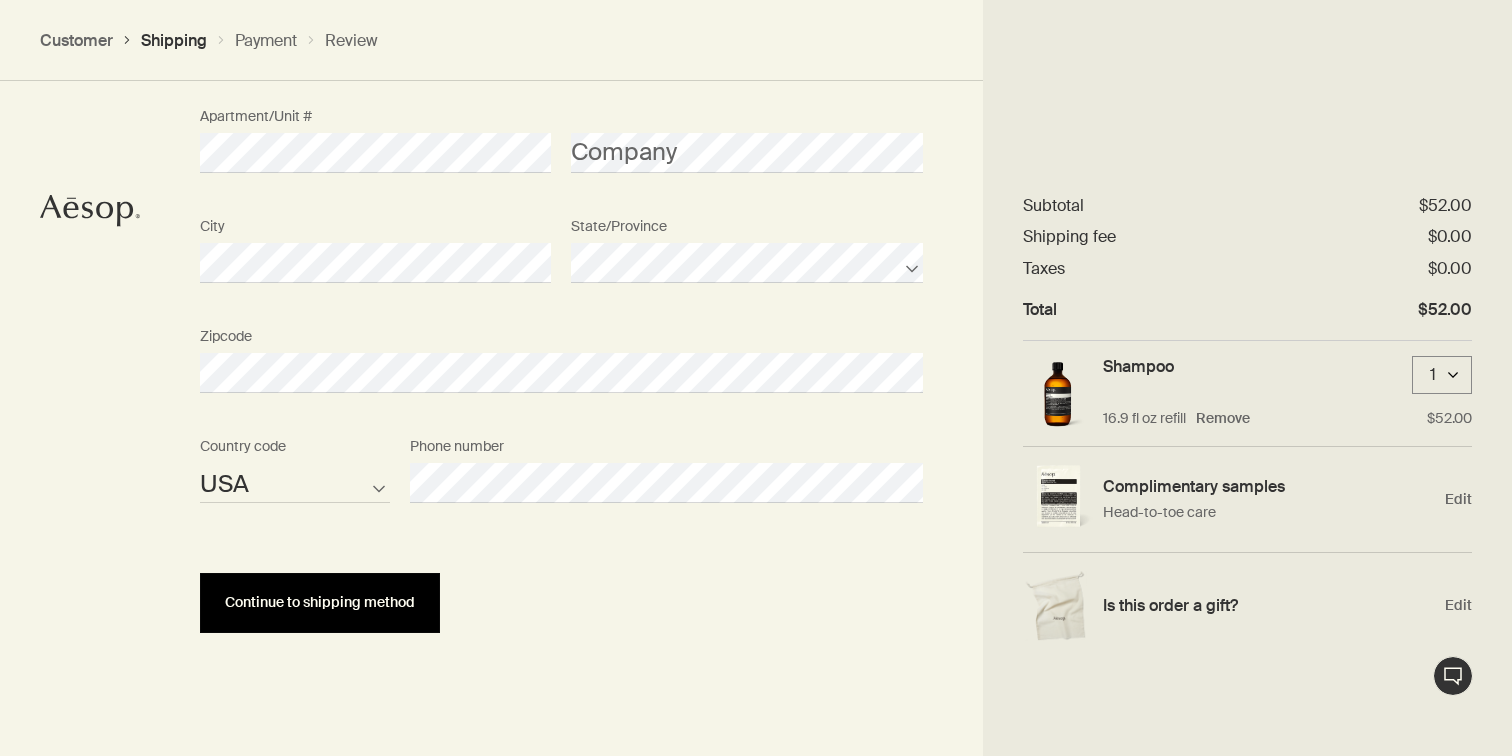 click on "Continue to shipping method" at bounding box center [320, 602] 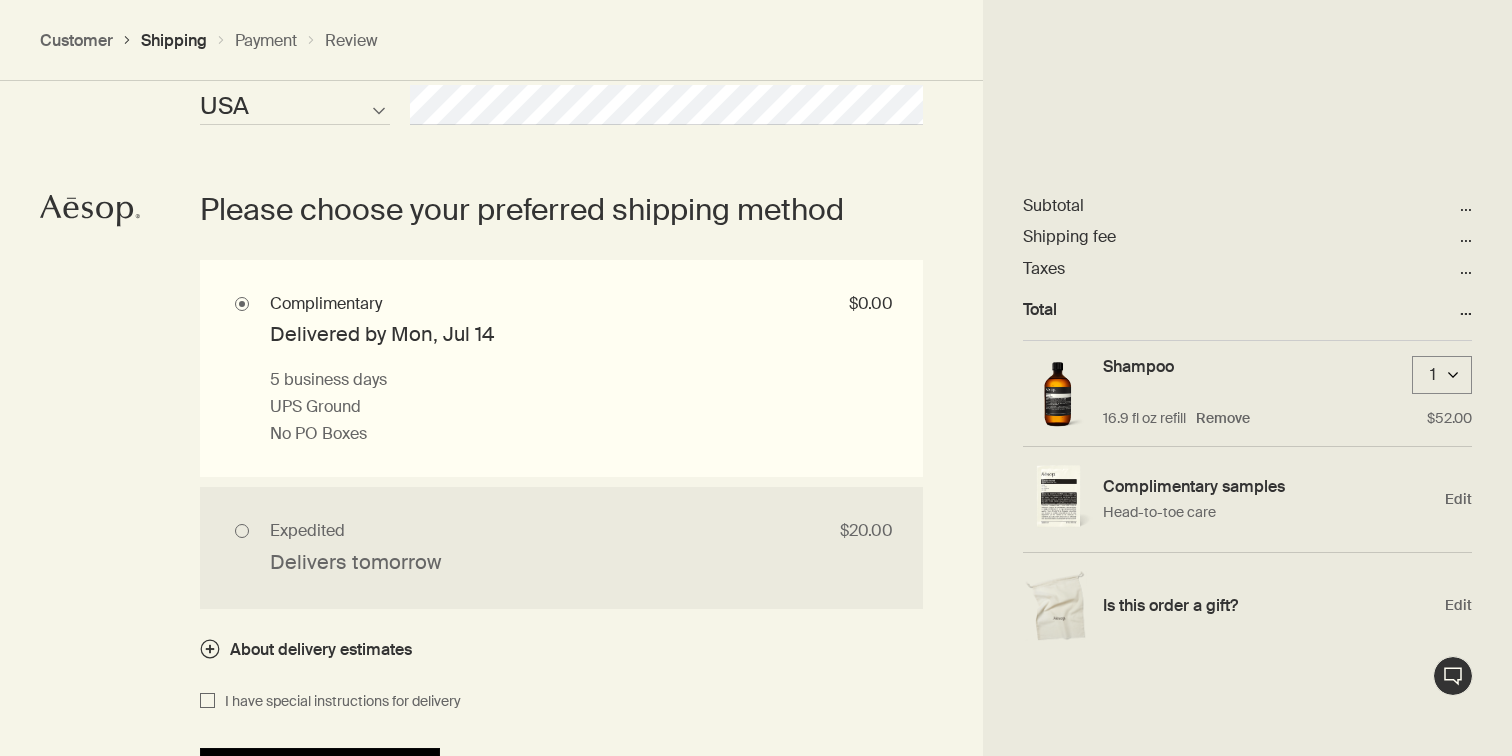 scroll, scrollTop: 1742, scrollLeft: 0, axis: vertical 